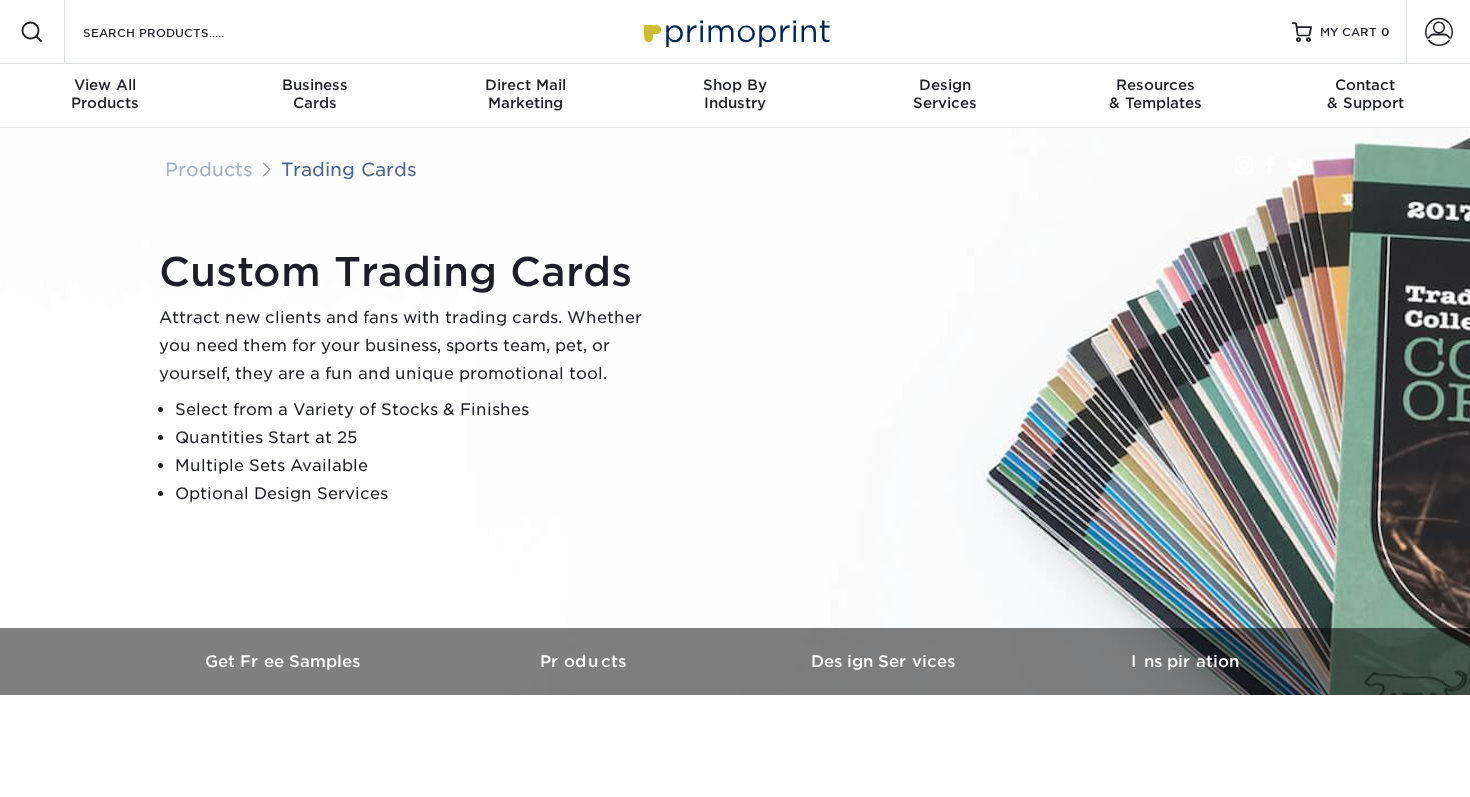 scroll, scrollTop: 0, scrollLeft: 0, axis: both 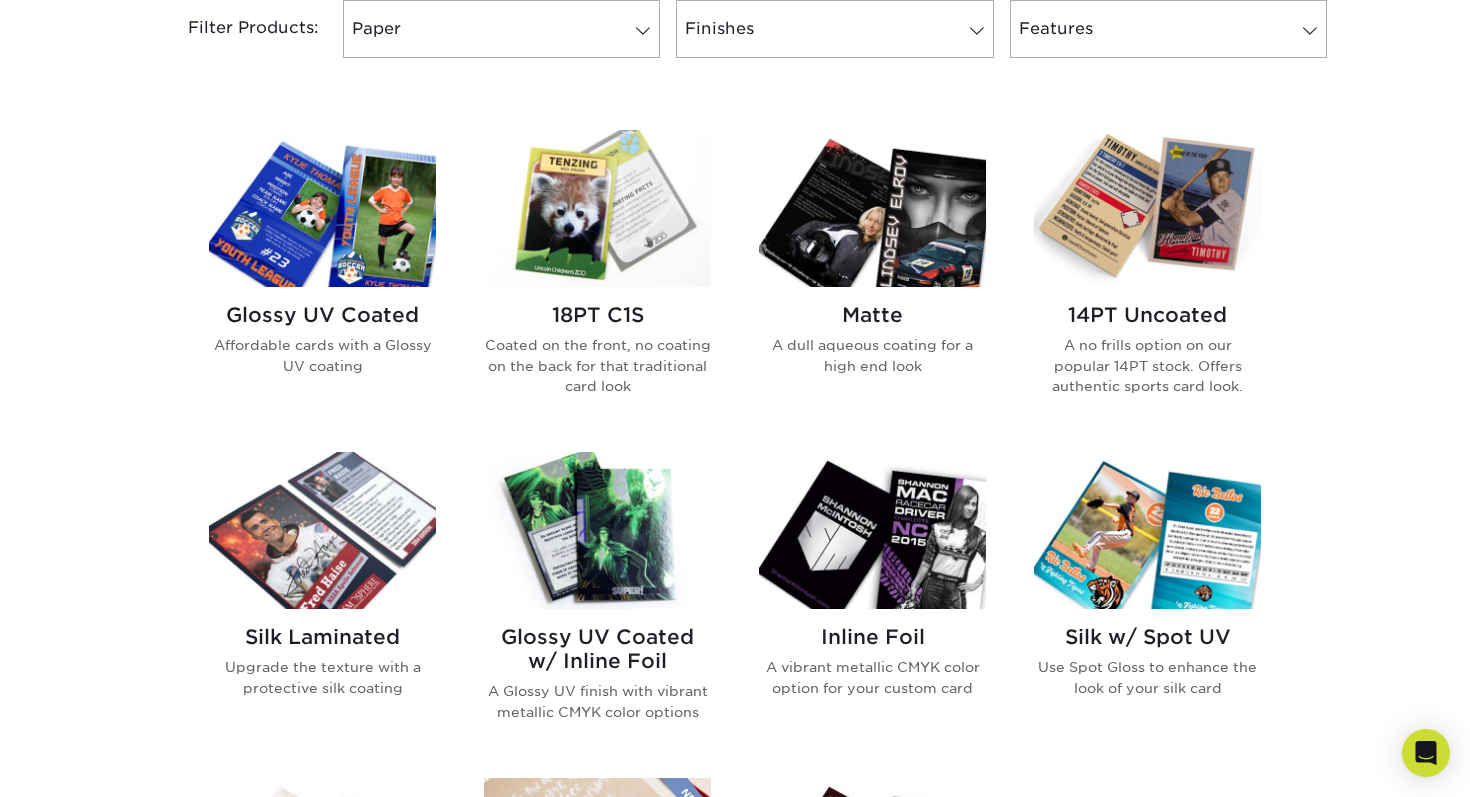 click on "14PT Uncoated" at bounding box center [1147, 315] 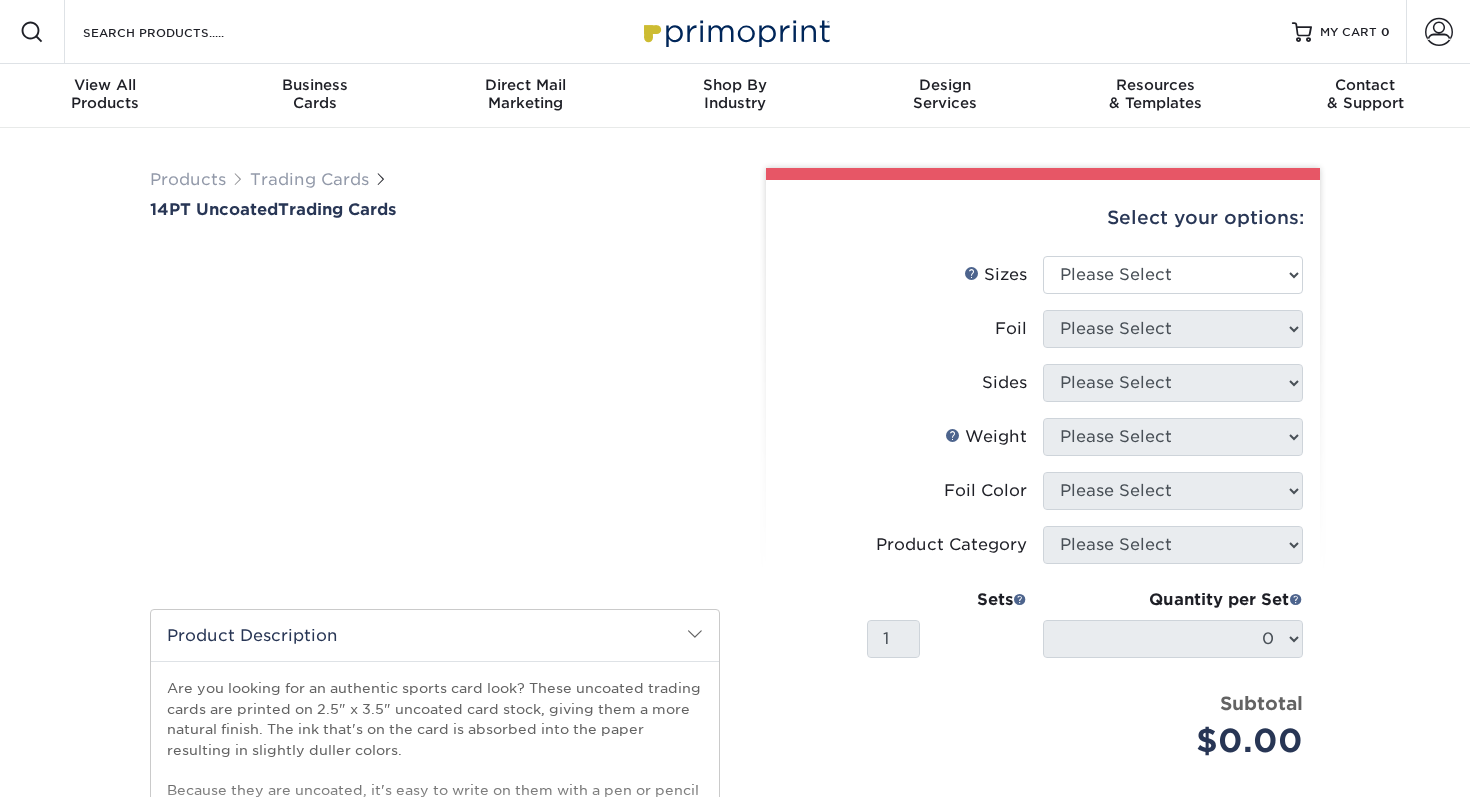 scroll, scrollTop: 0, scrollLeft: 0, axis: both 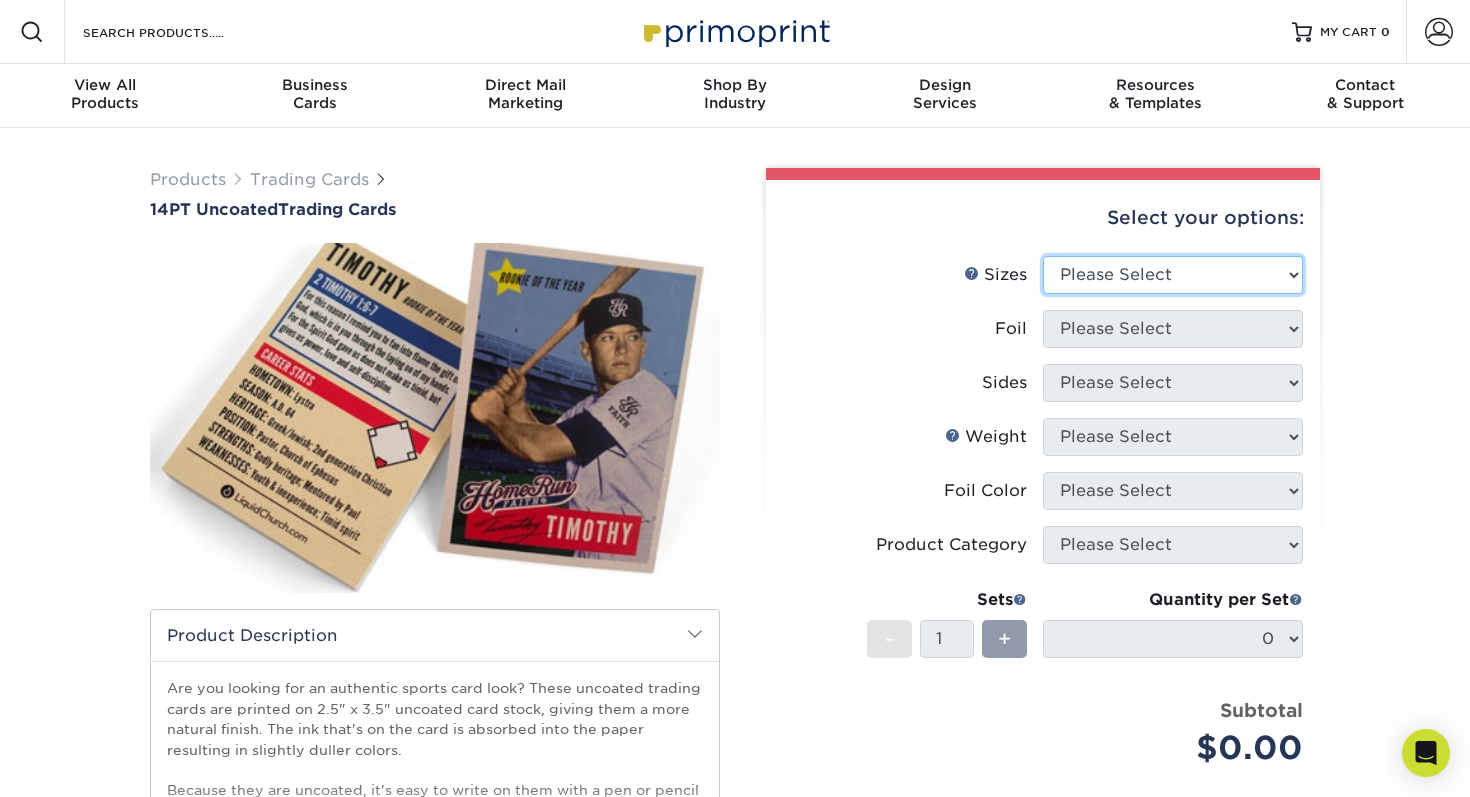 click on "Please Select
2.5" x 3.5"" at bounding box center (1173, 275) 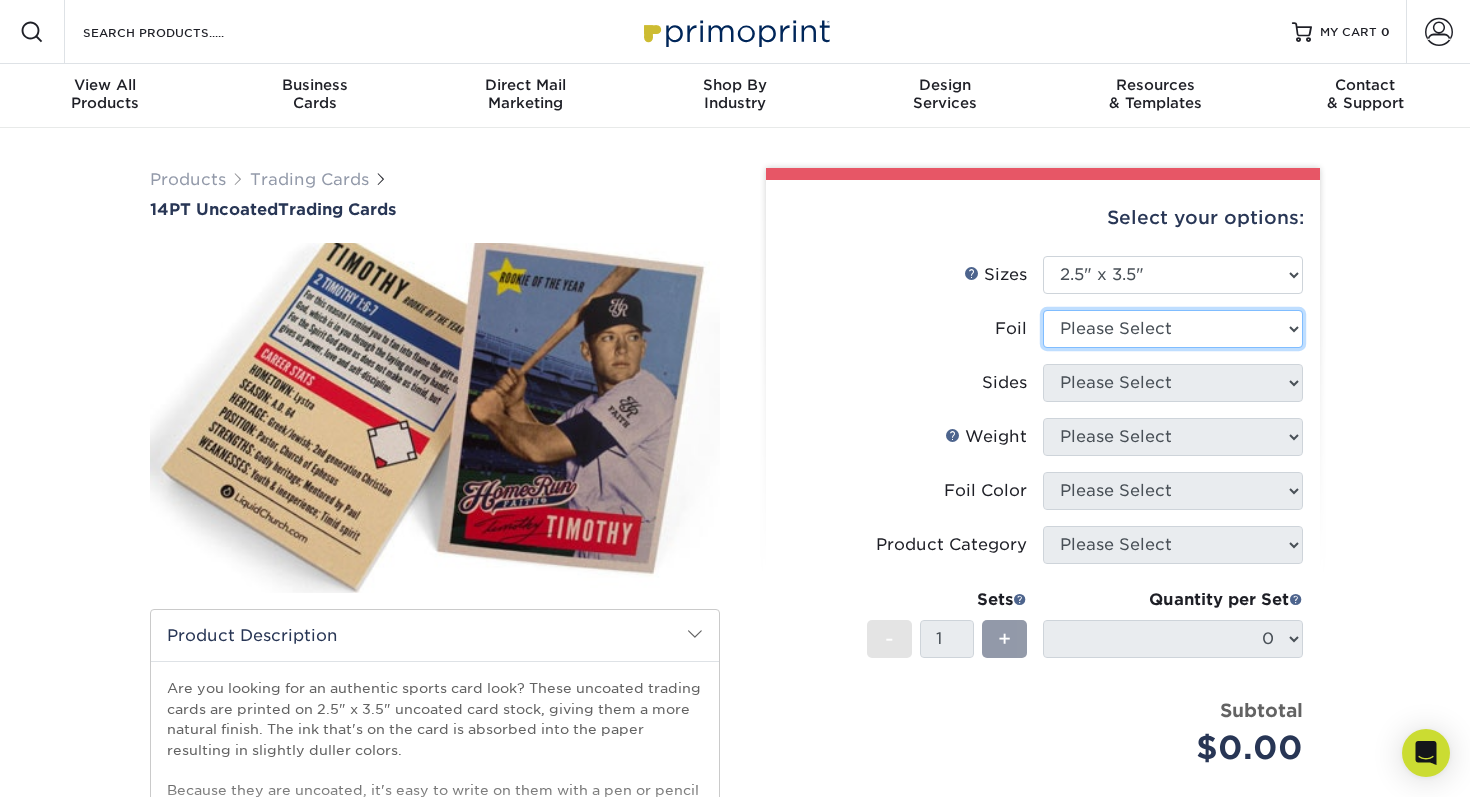click on "Please Select Yes No" at bounding box center (1173, 329) 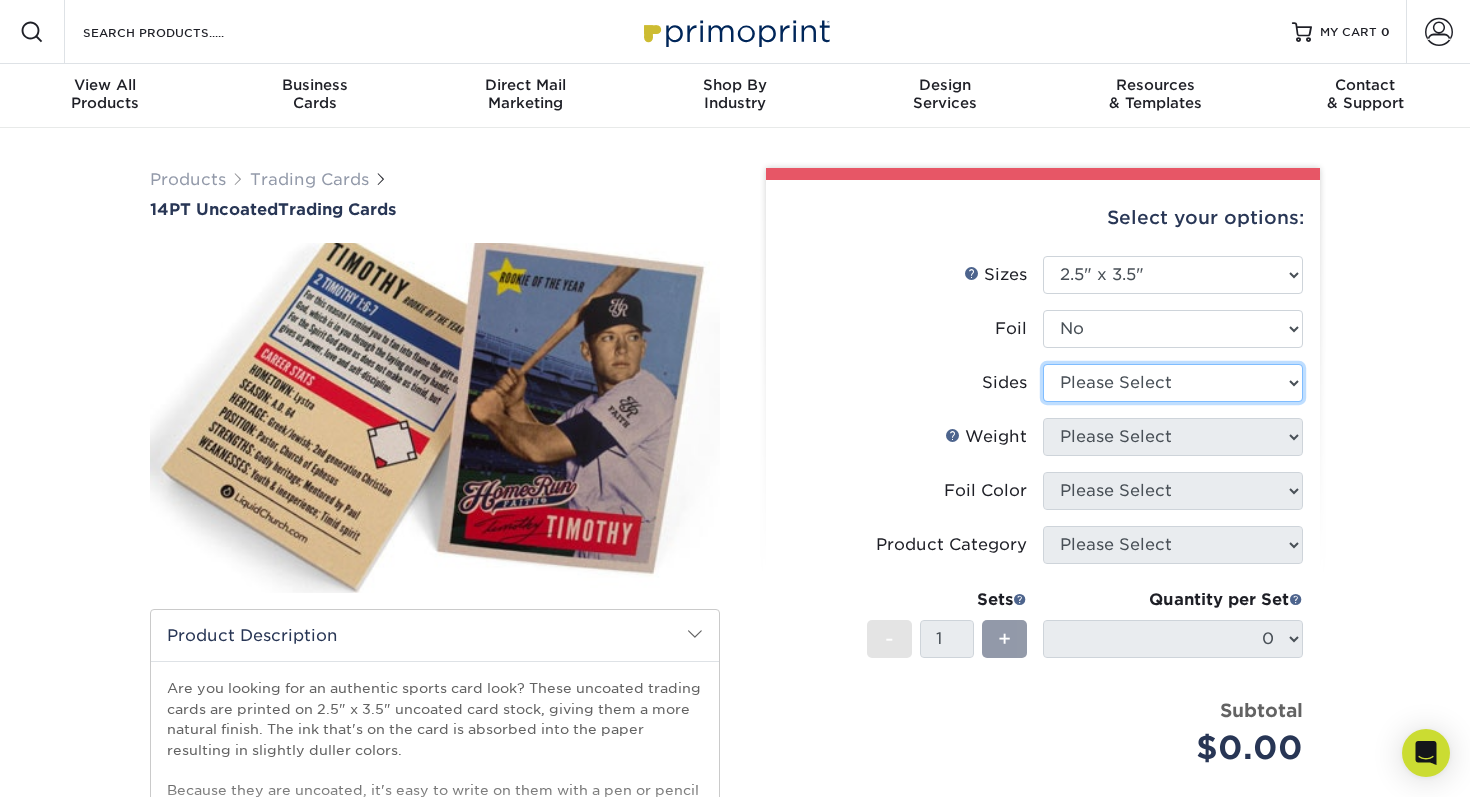 click on "Please Select Print Both Sides Print Front Only" at bounding box center (1173, 383) 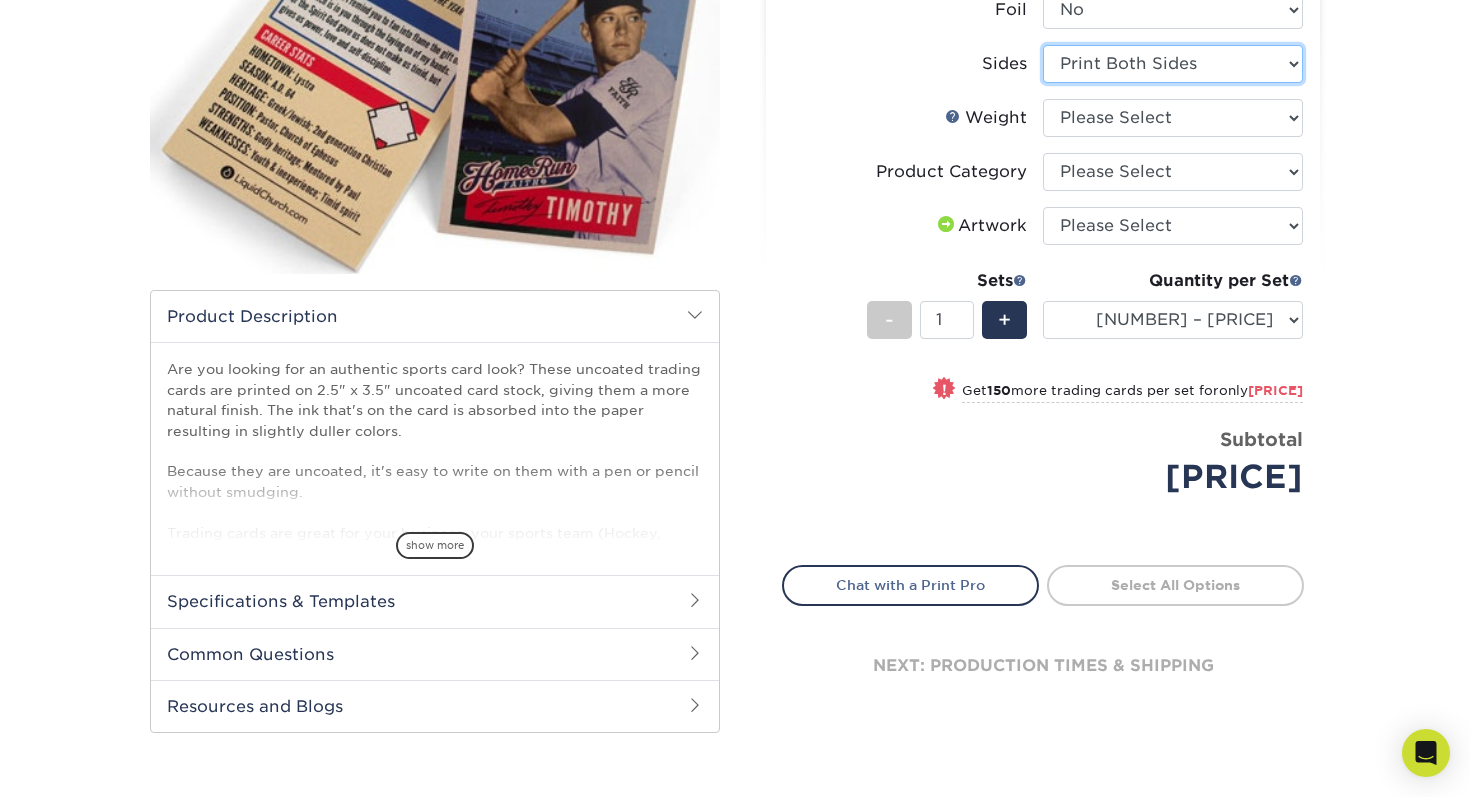 scroll, scrollTop: 329, scrollLeft: 0, axis: vertical 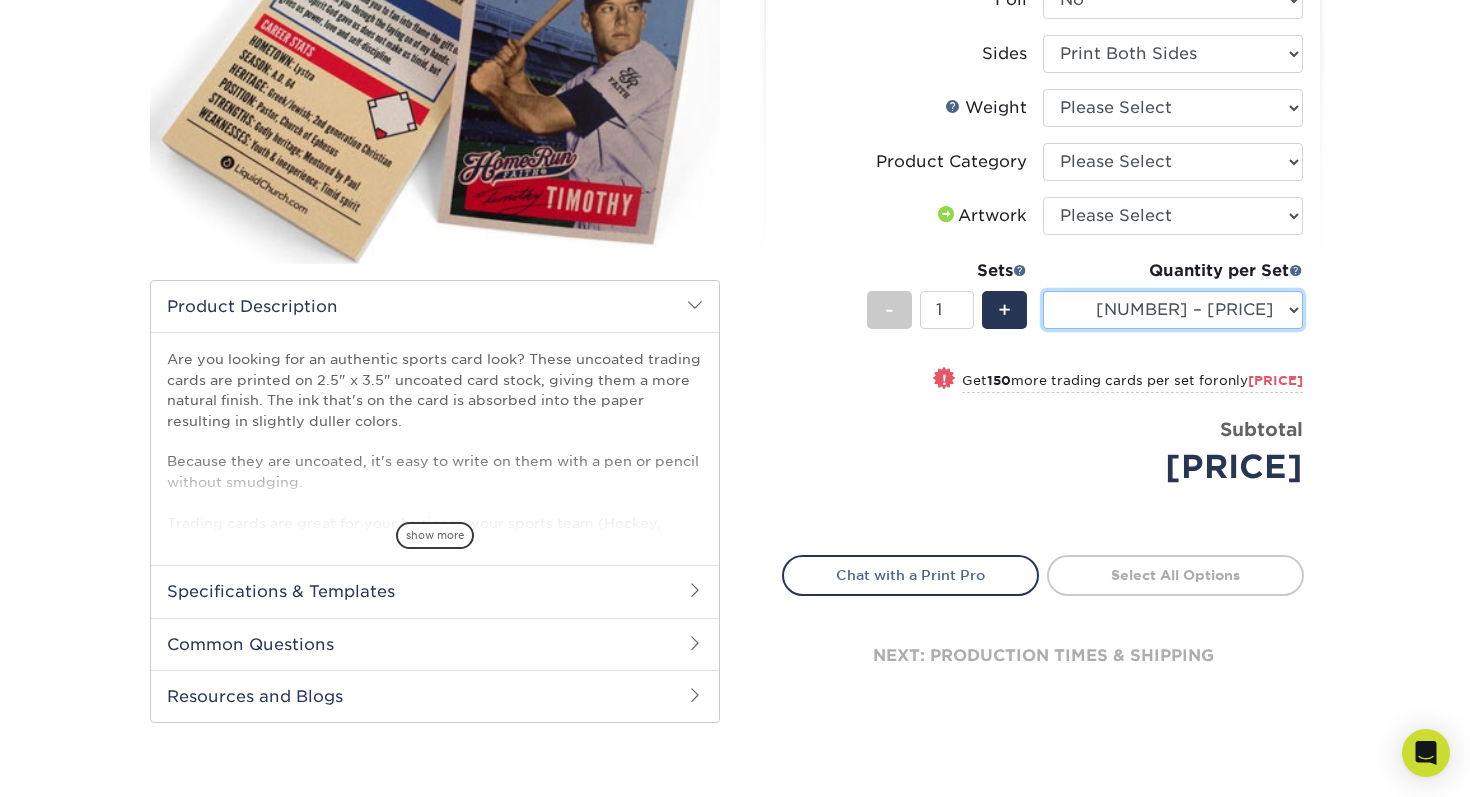 click on "[NUMBER] – [PRICE] [NUMBER] – [PRICE] [NUMBER] – [PRICE] [NUMBER] – [PRICE] [NUMBER] – [PRICE] [NUMBER] – [PRICE] [NUMBER] – [PRICE] [NUMBER] – [PRICE] [NUMBER] – [PRICE]" at bounding box center [1173, 310] 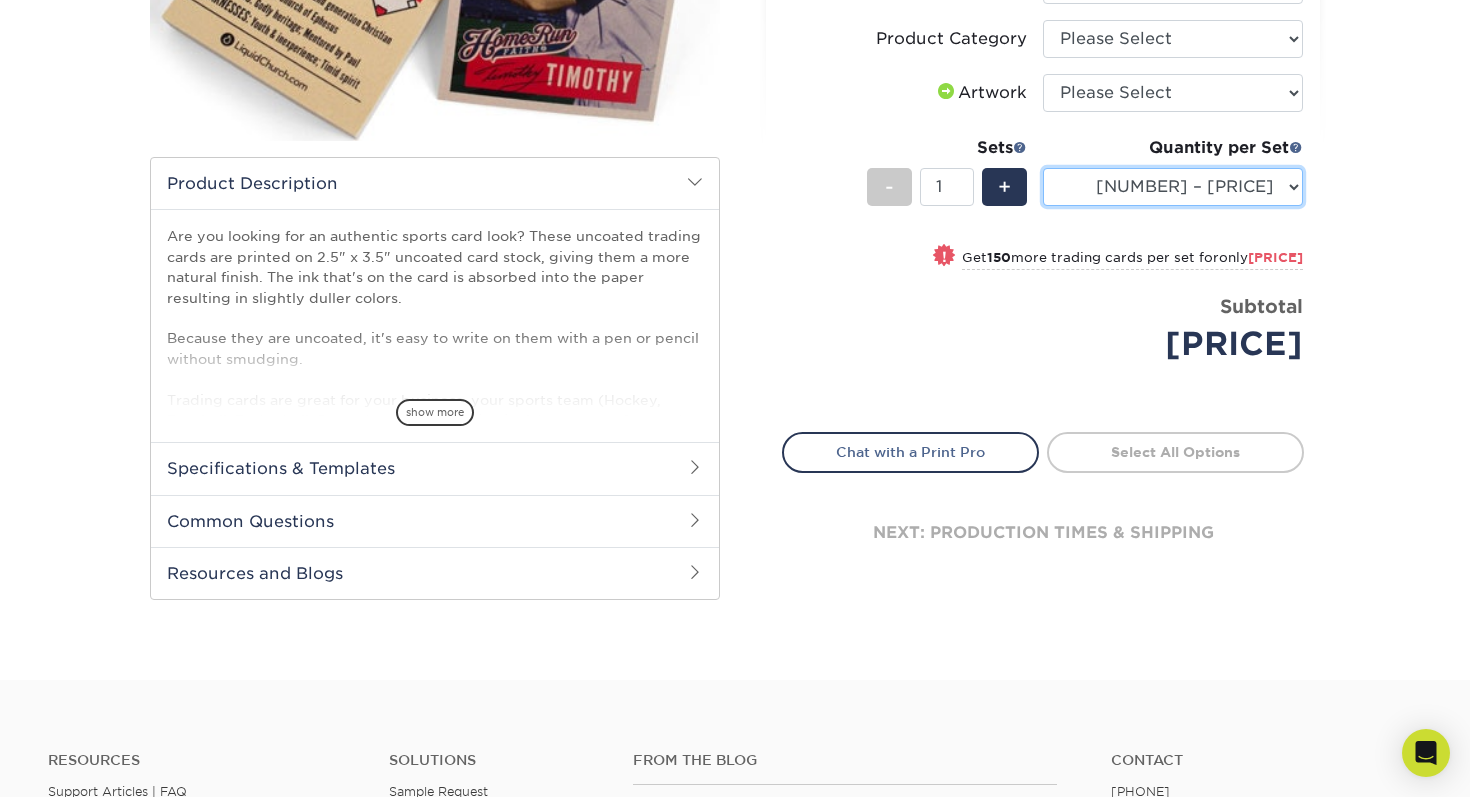 scroll, scrollTop: 479, scrollLeft: 0, axis: vertical 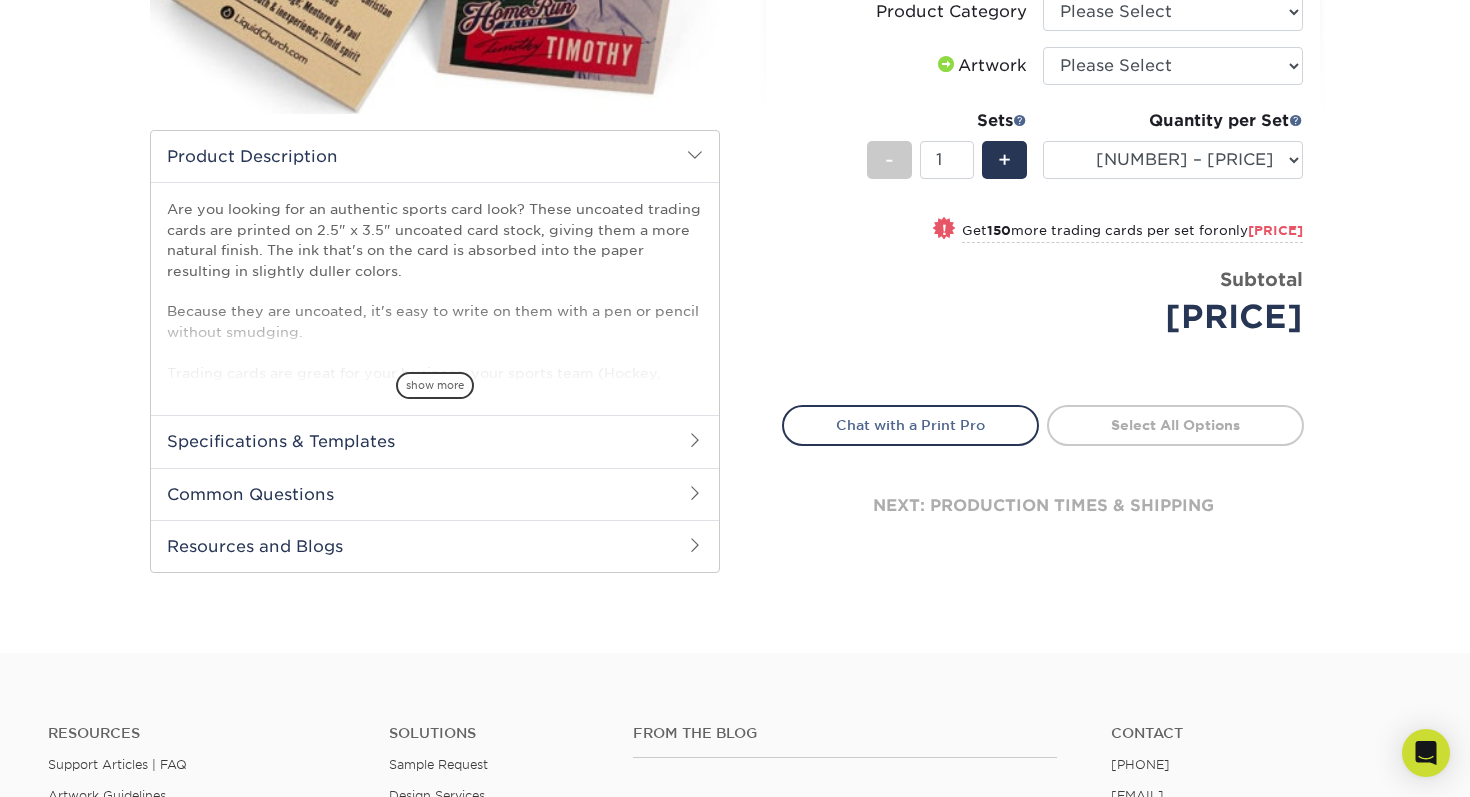 click on "Specifications & Templates" at bounding box center [435, 441] 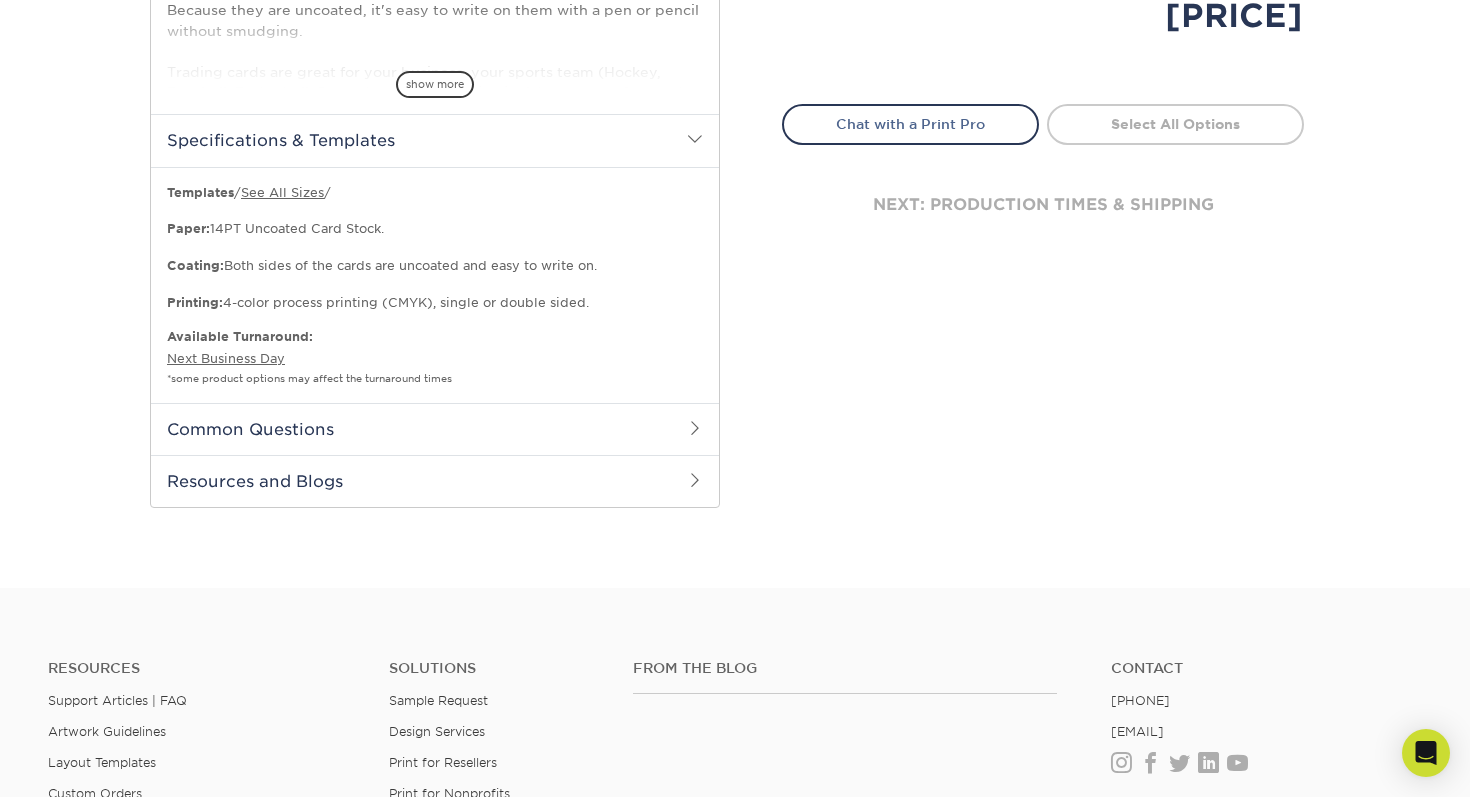 scroll, scrollTop: 792, scrollLeft: 0, axis: vertical 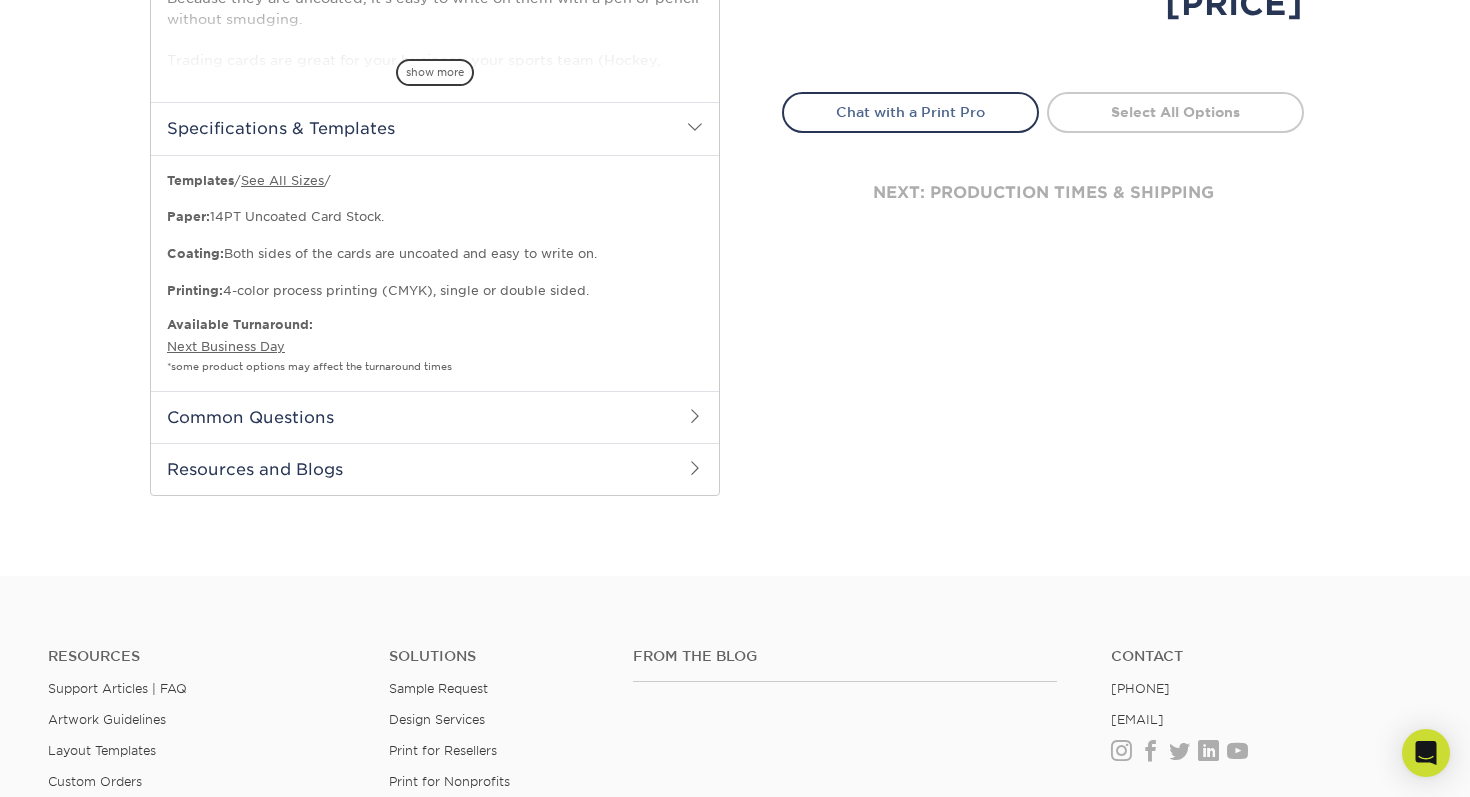 click on "Common Questions" at bounding box center [435, 417] 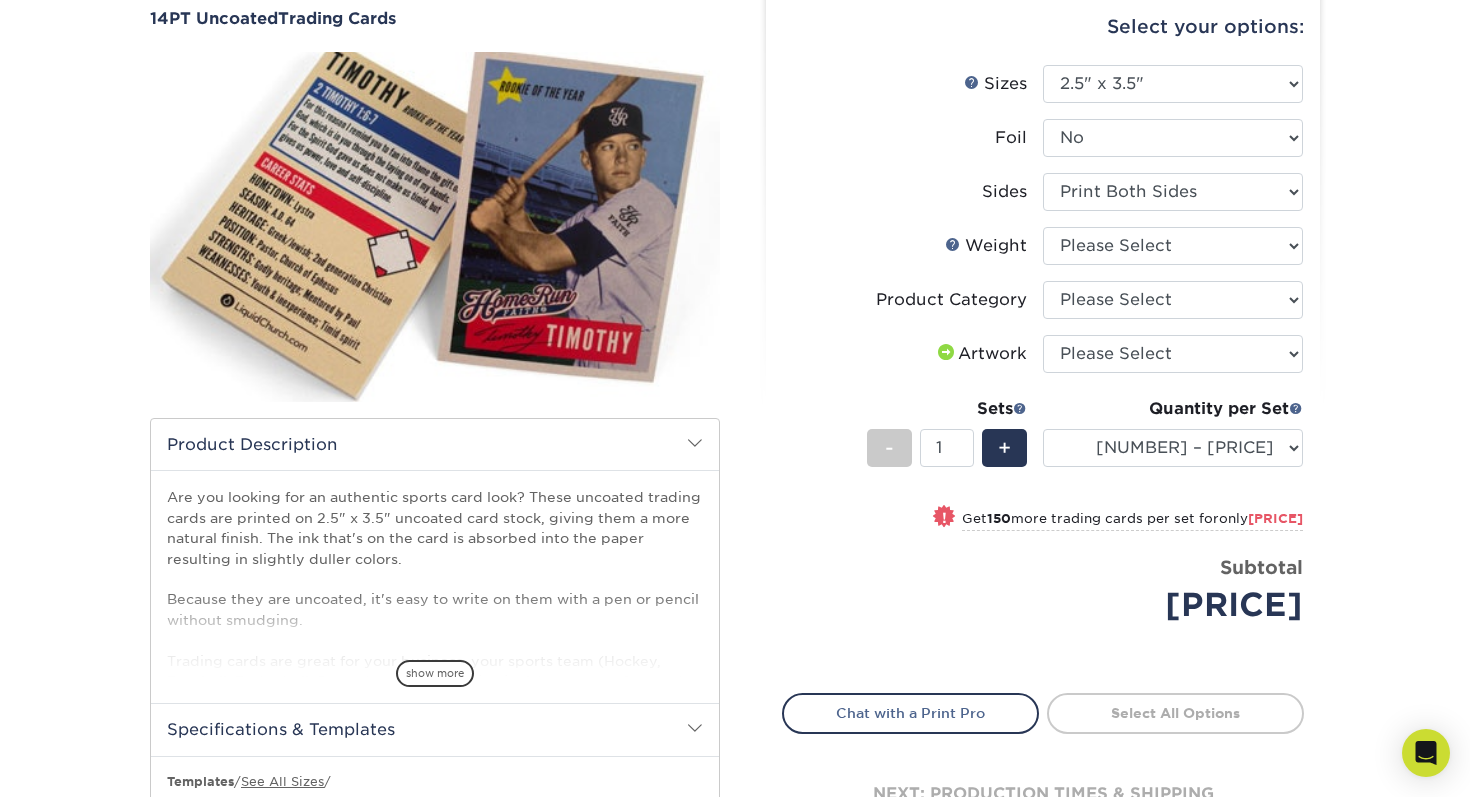 scroll, scrollTop: 265, scrollLeft: 0, axis: vertical 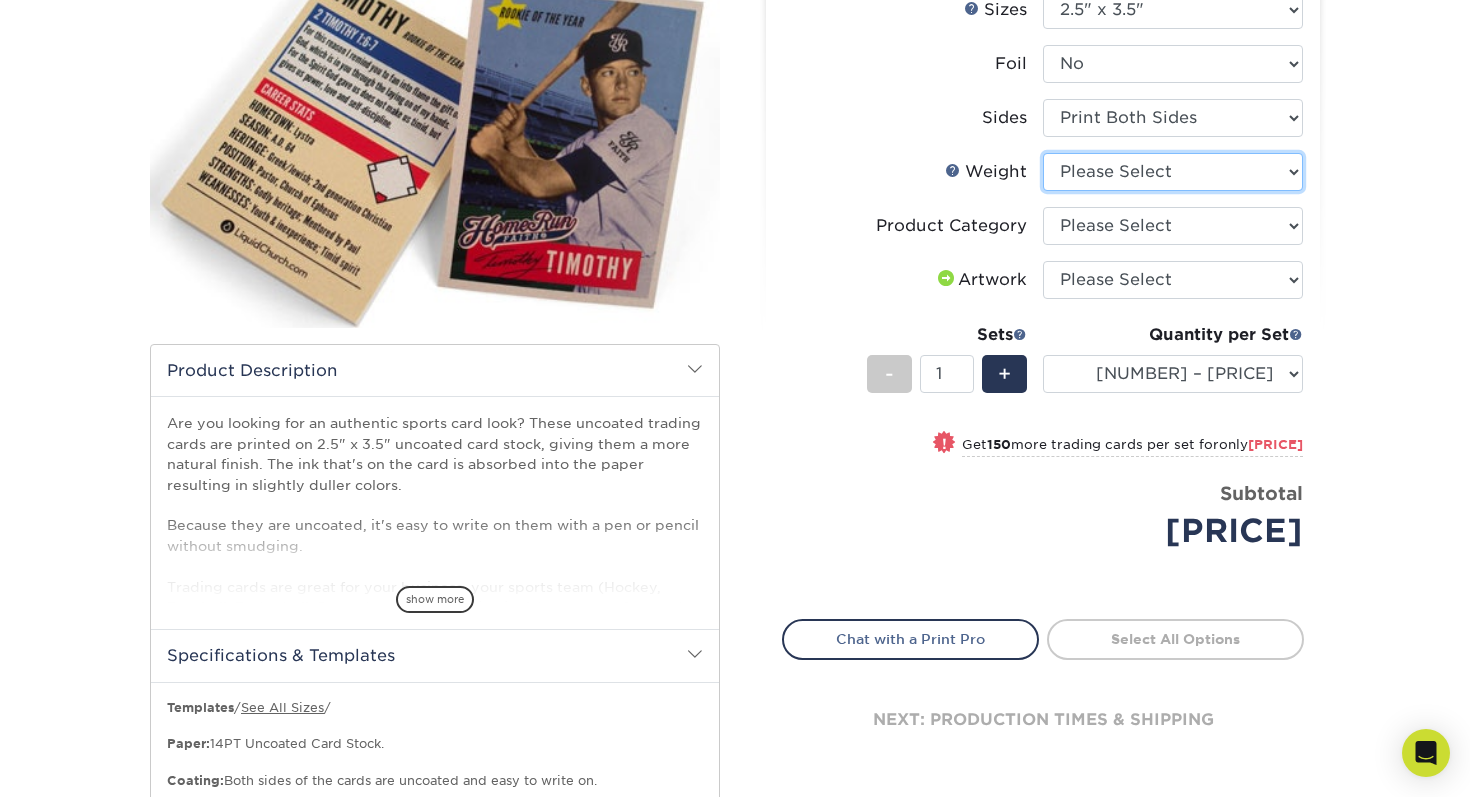 click on "Please Select 14PT Uncoated" at bounding box center (1173, 172) 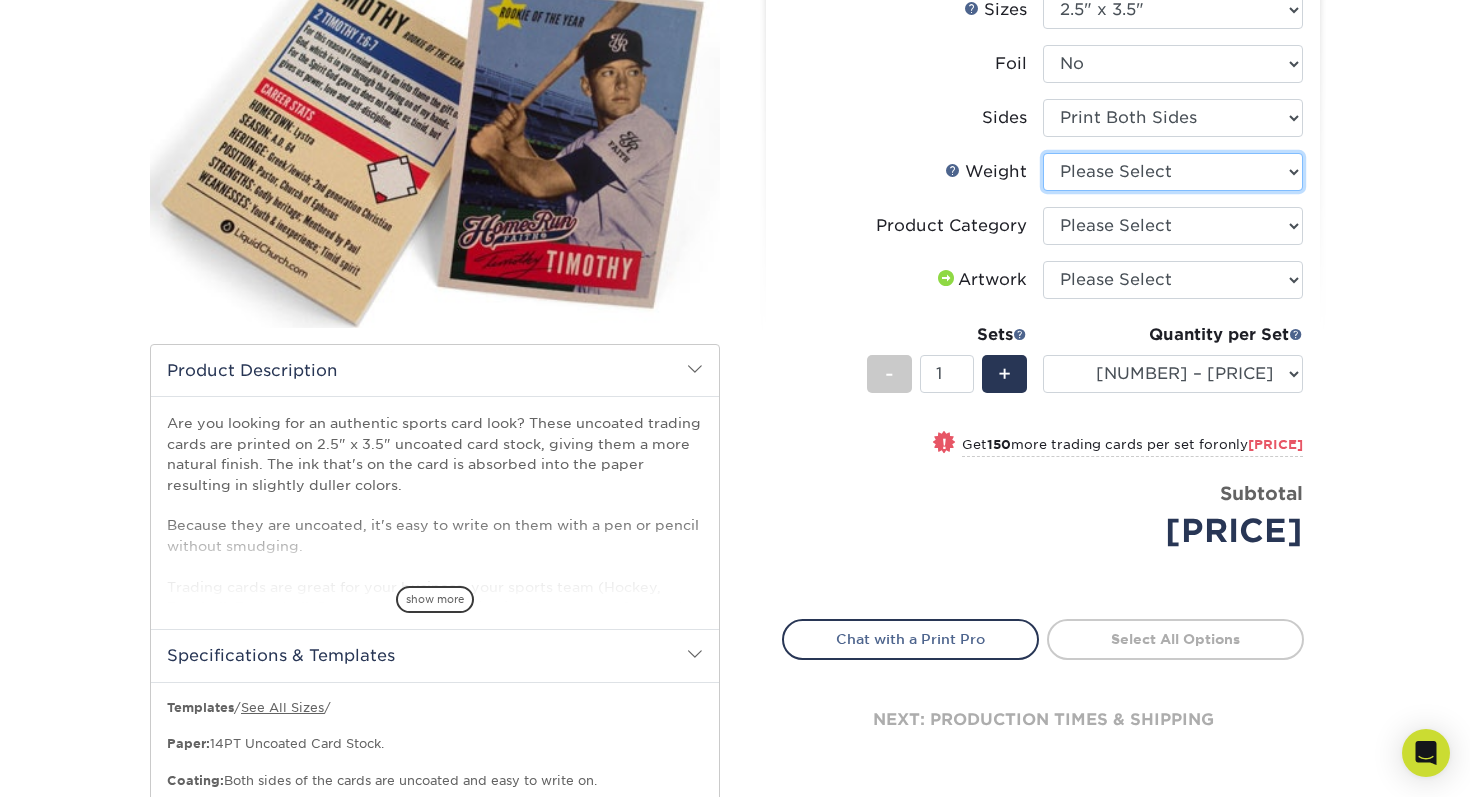 select on "14PT Uncoated" 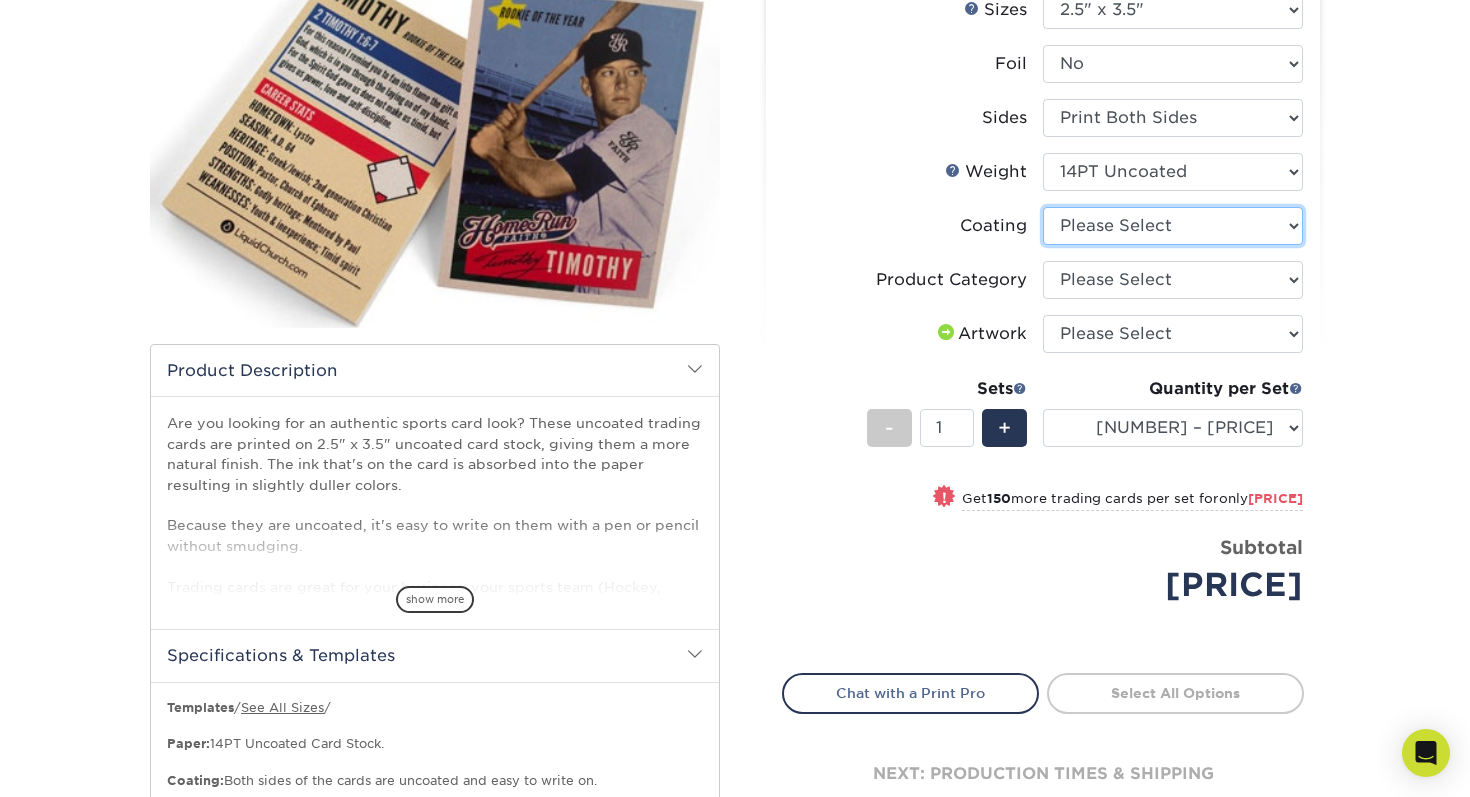 click at bounding box center [1173, 226] 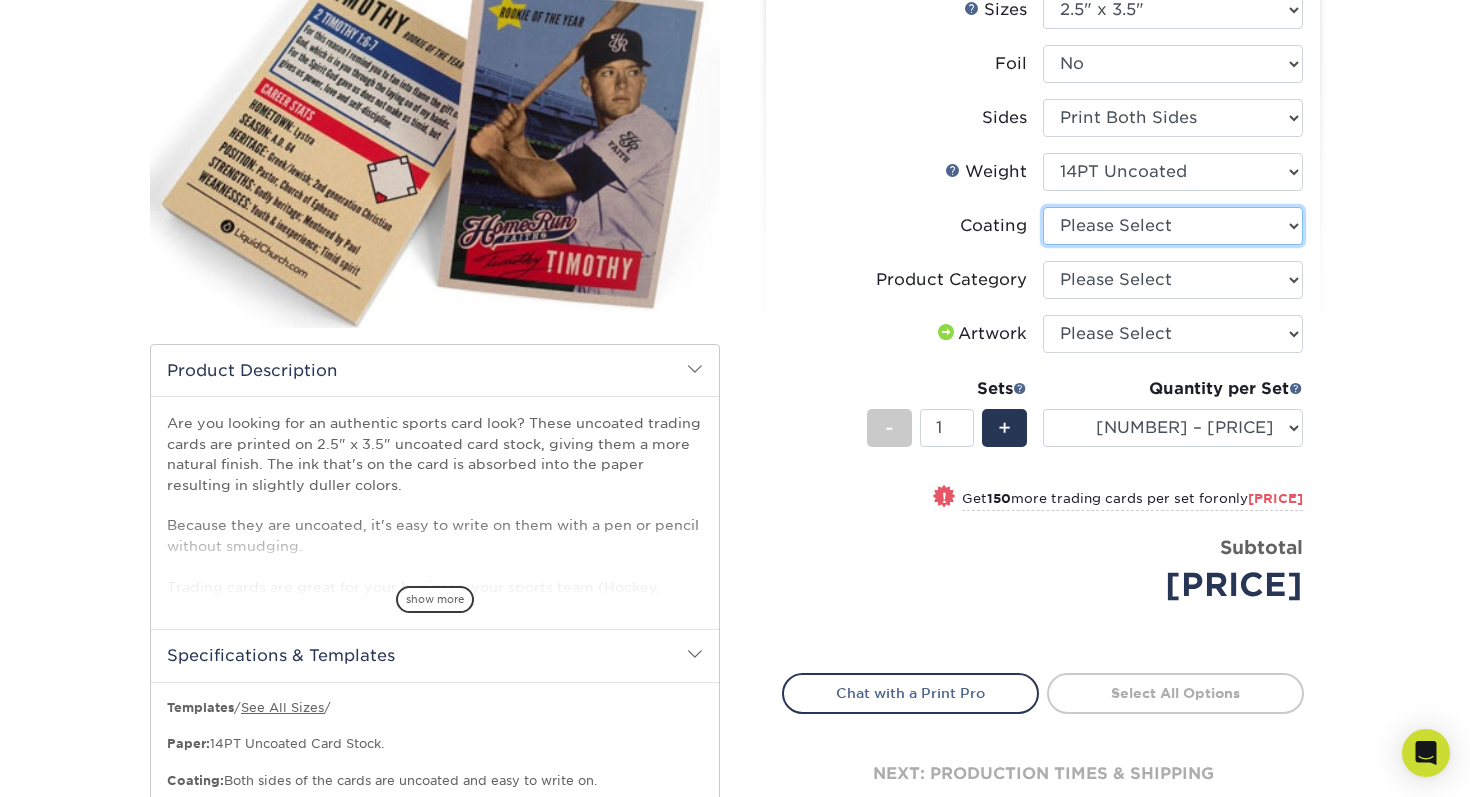 select on "3e7618de-abca-4bda-9f97-8b9129e913d8" 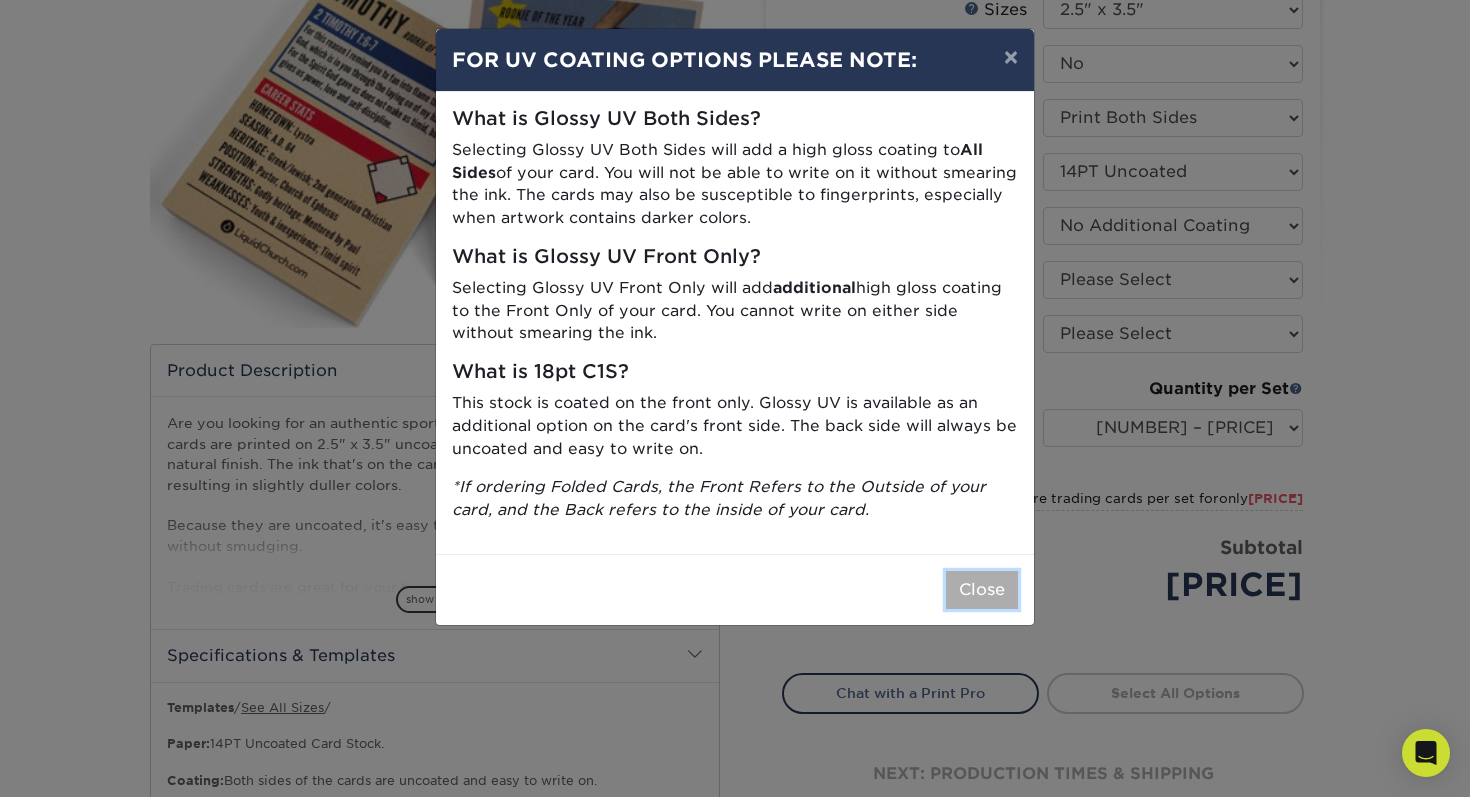 click on "Close" at bounding box center [982, 590] 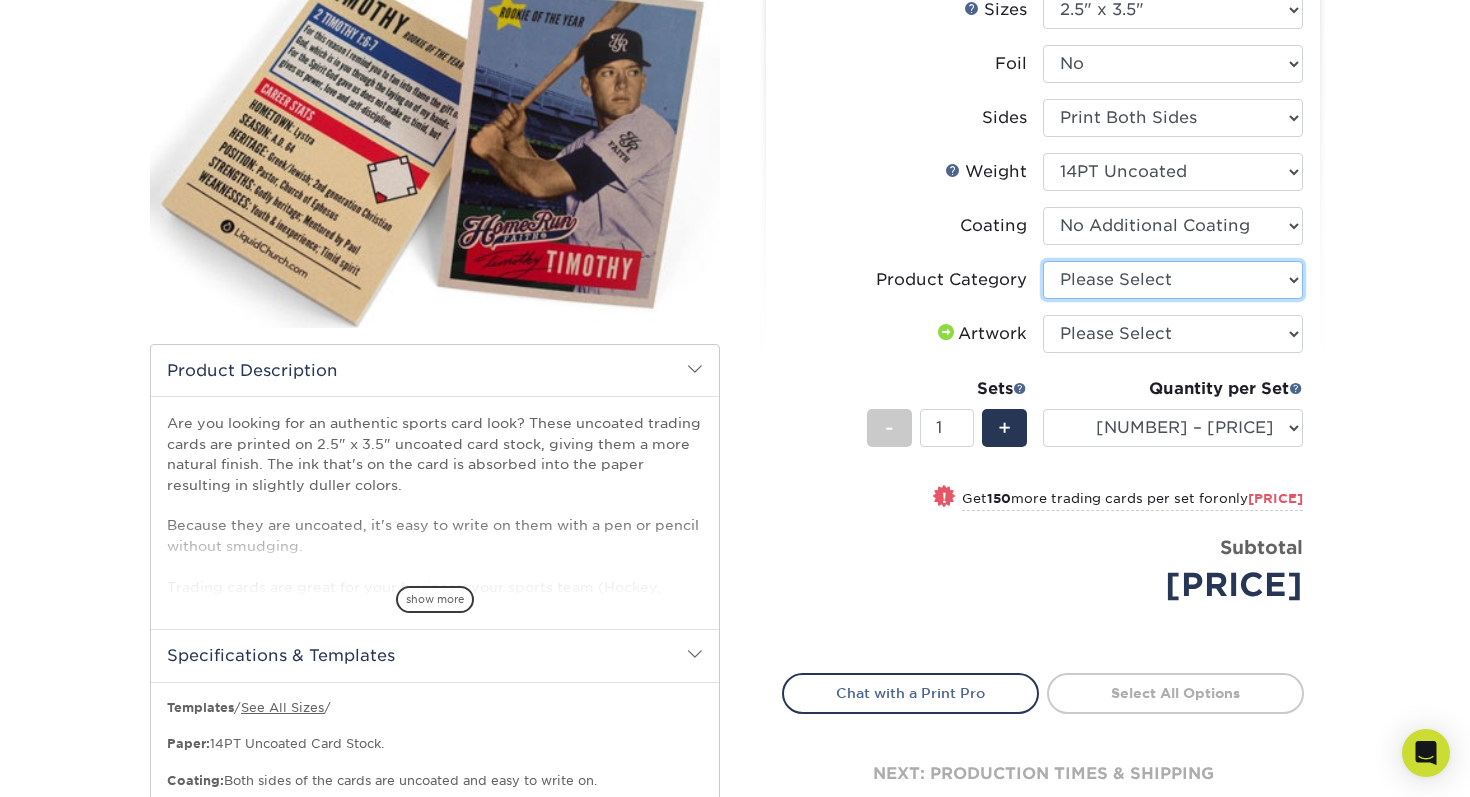 click on "Please Select Trading Cards" at bounding box center (1173, 280) 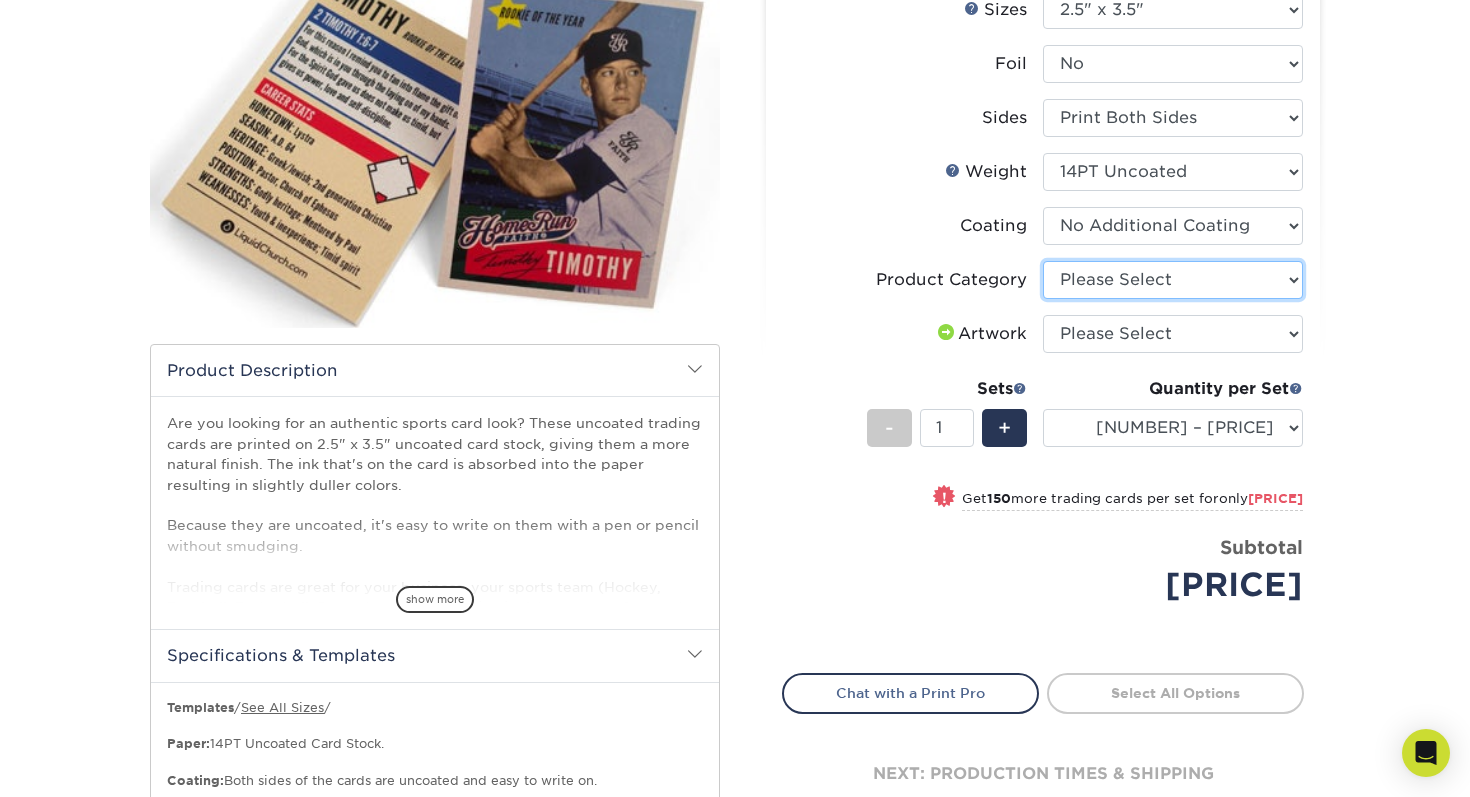 select on "c2f9bce9-36c2-409d-b101-c29d9d031e18" 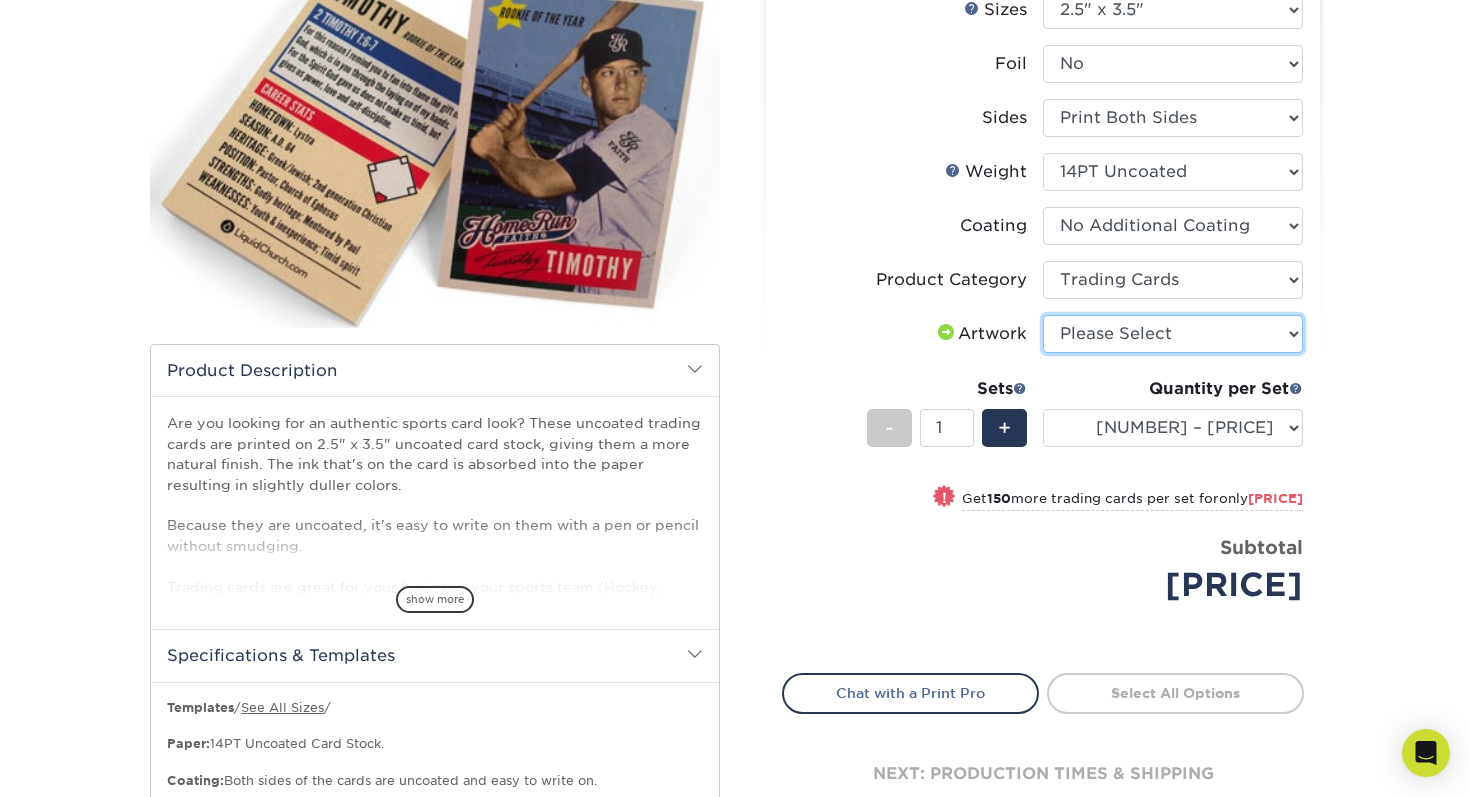 click on "Please Select I will upload files I need a design - $100" at bounding box center [1173, 334] 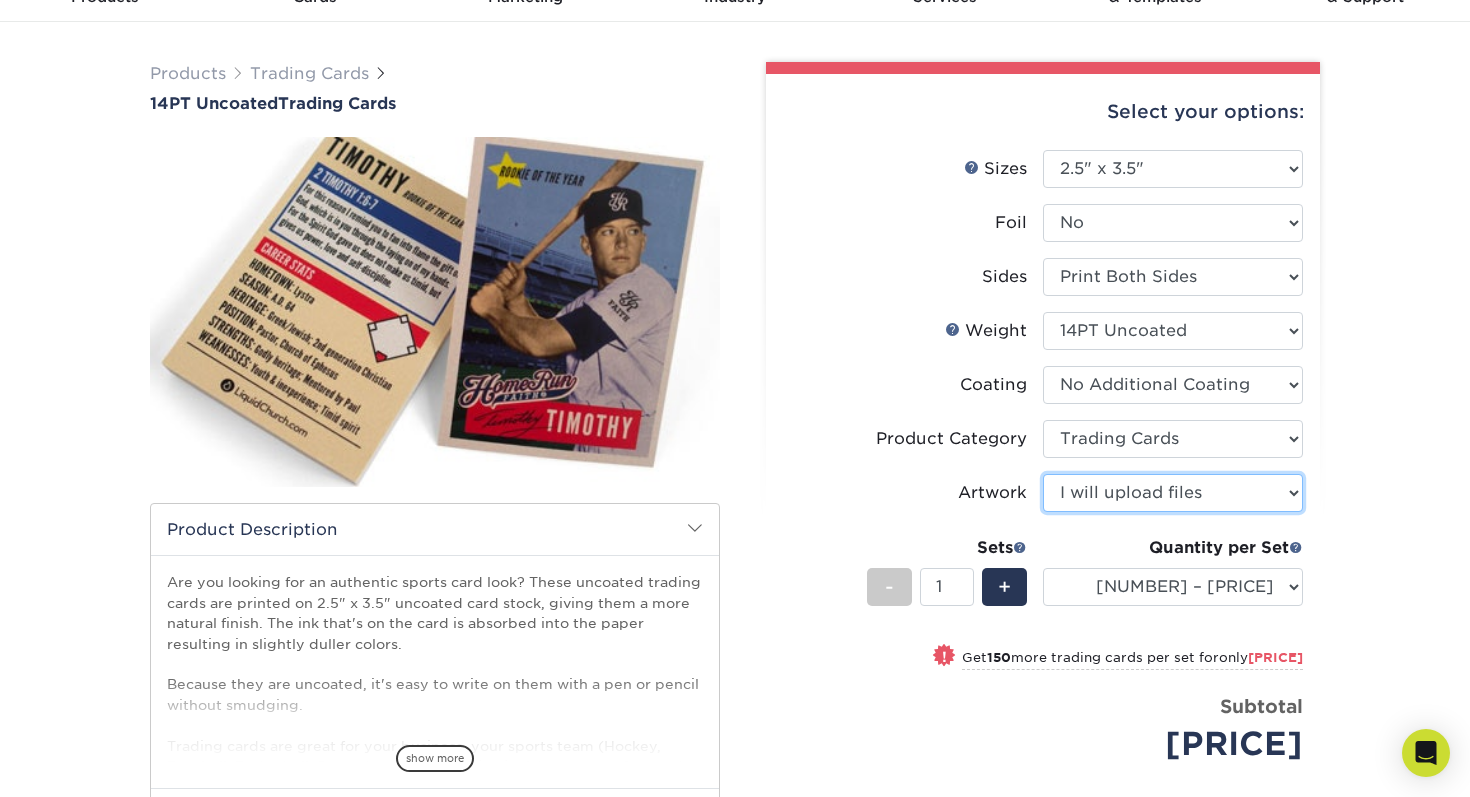 scroll, scrollTop: 0, scrollLeft: 0, axis: both 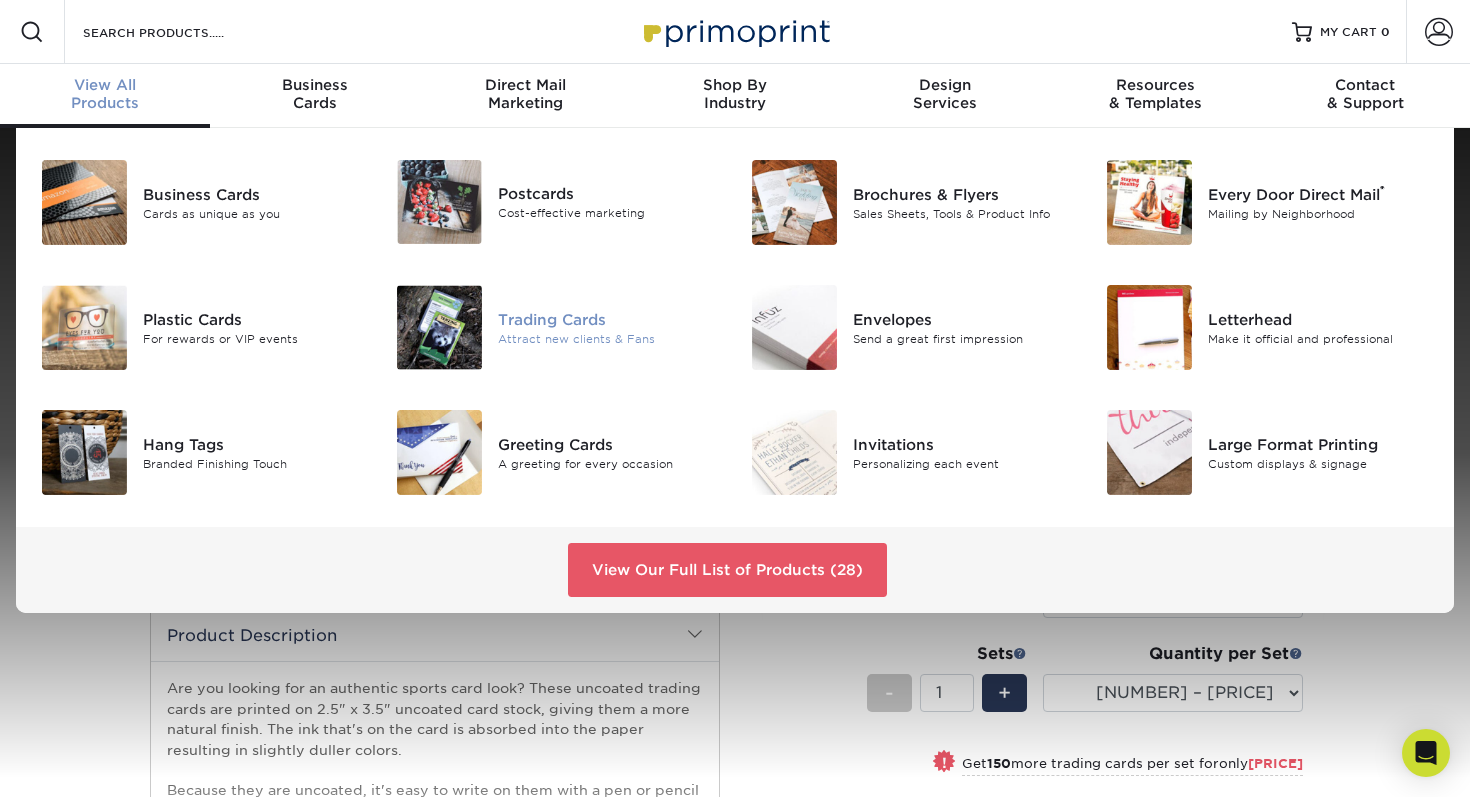 click on "Trading Cards" at bounding box center [609, 319] 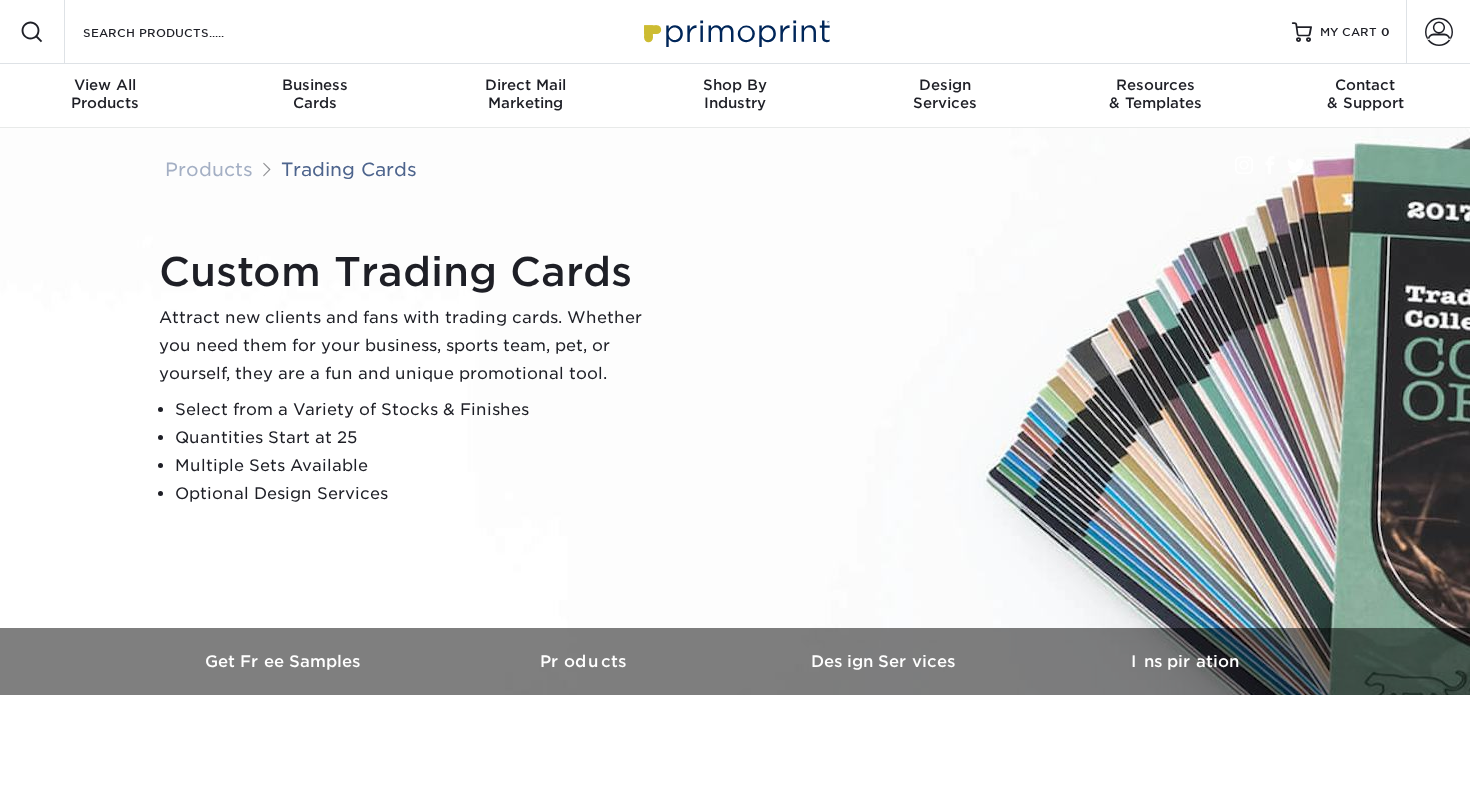 scroll, scrollTop: 0, scrollLeft: 0, axis: both 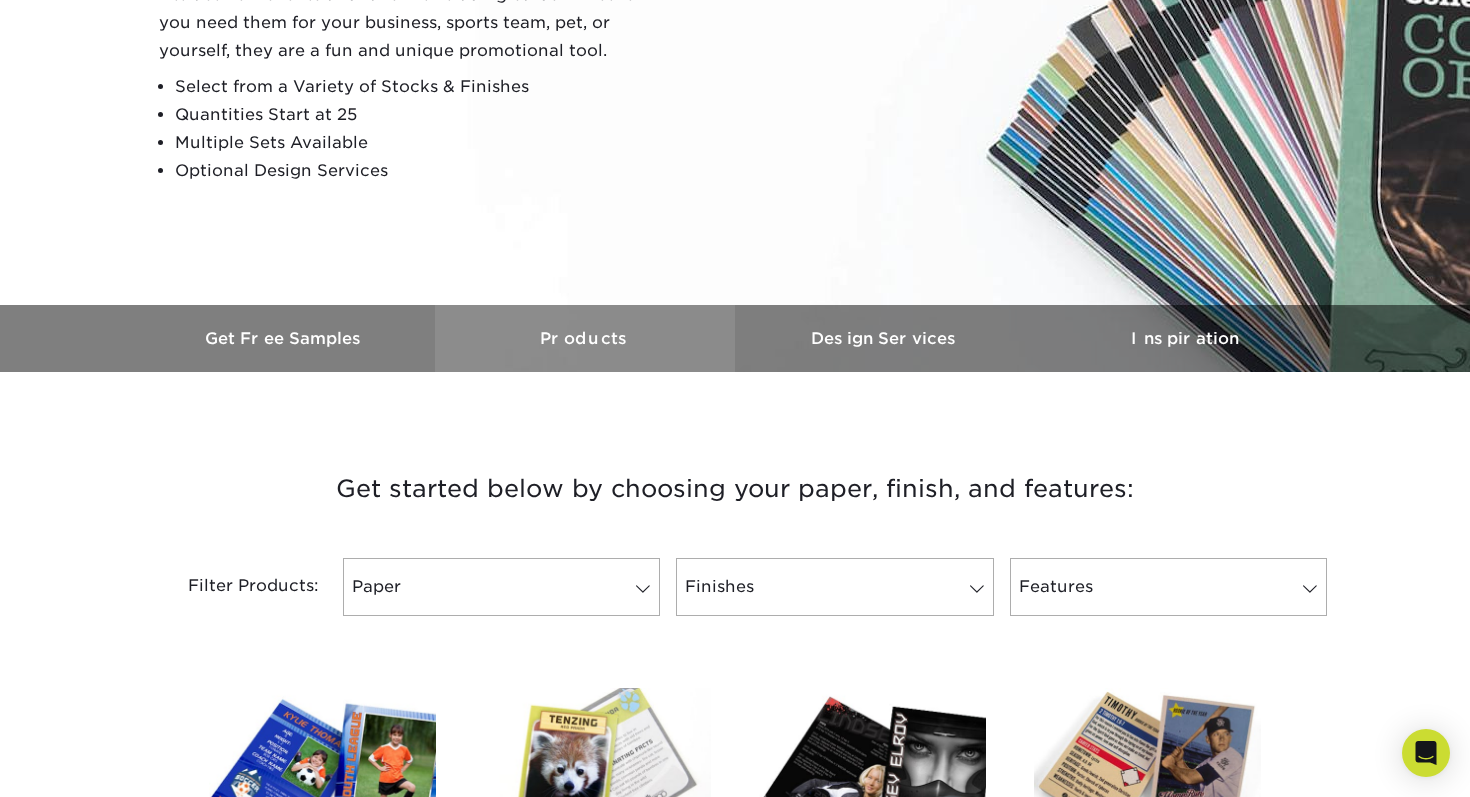 click on "Products" at bounding box center (585, 338) 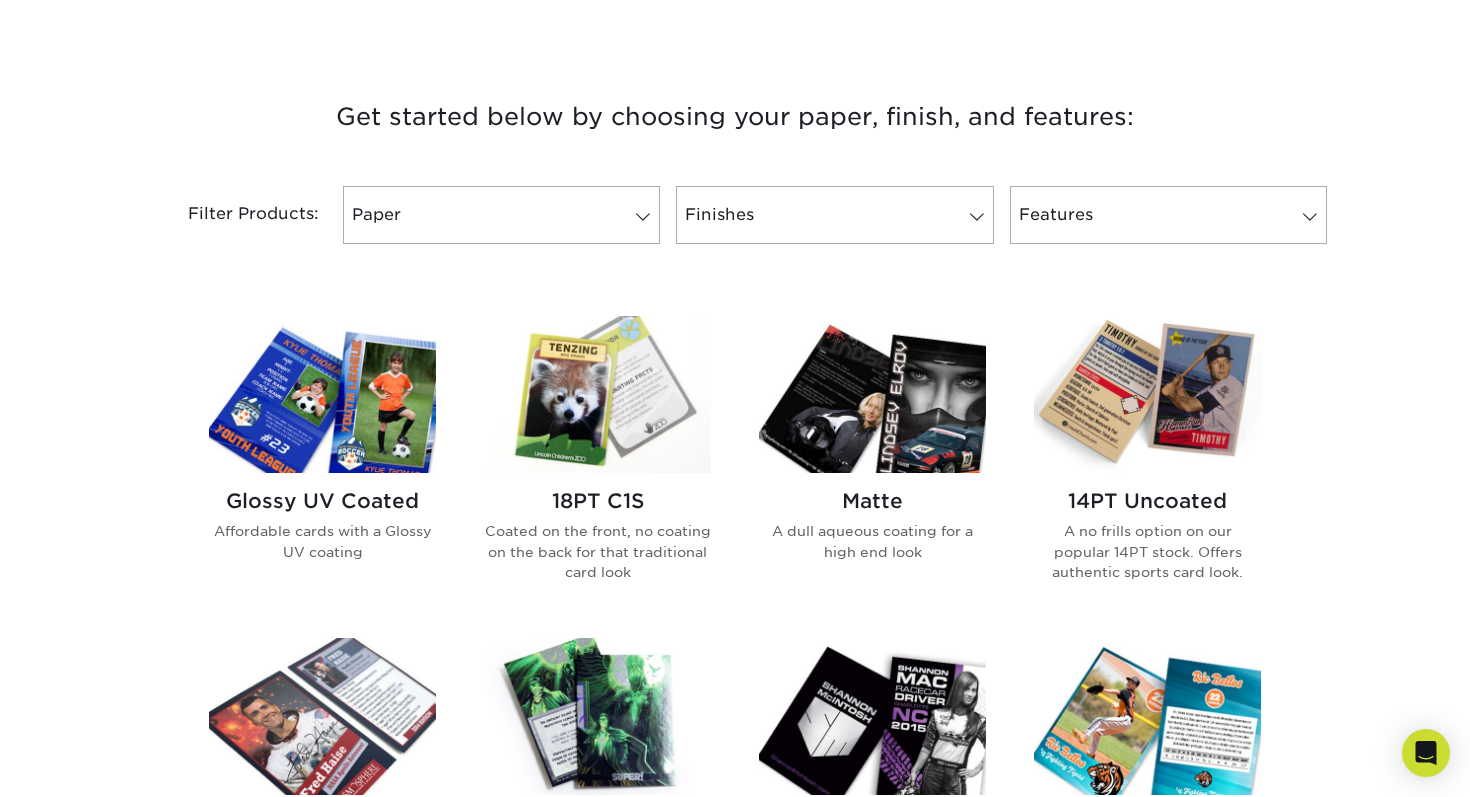 scroll, scrollTop: 718, scrollLeft: 0, axis: vertical 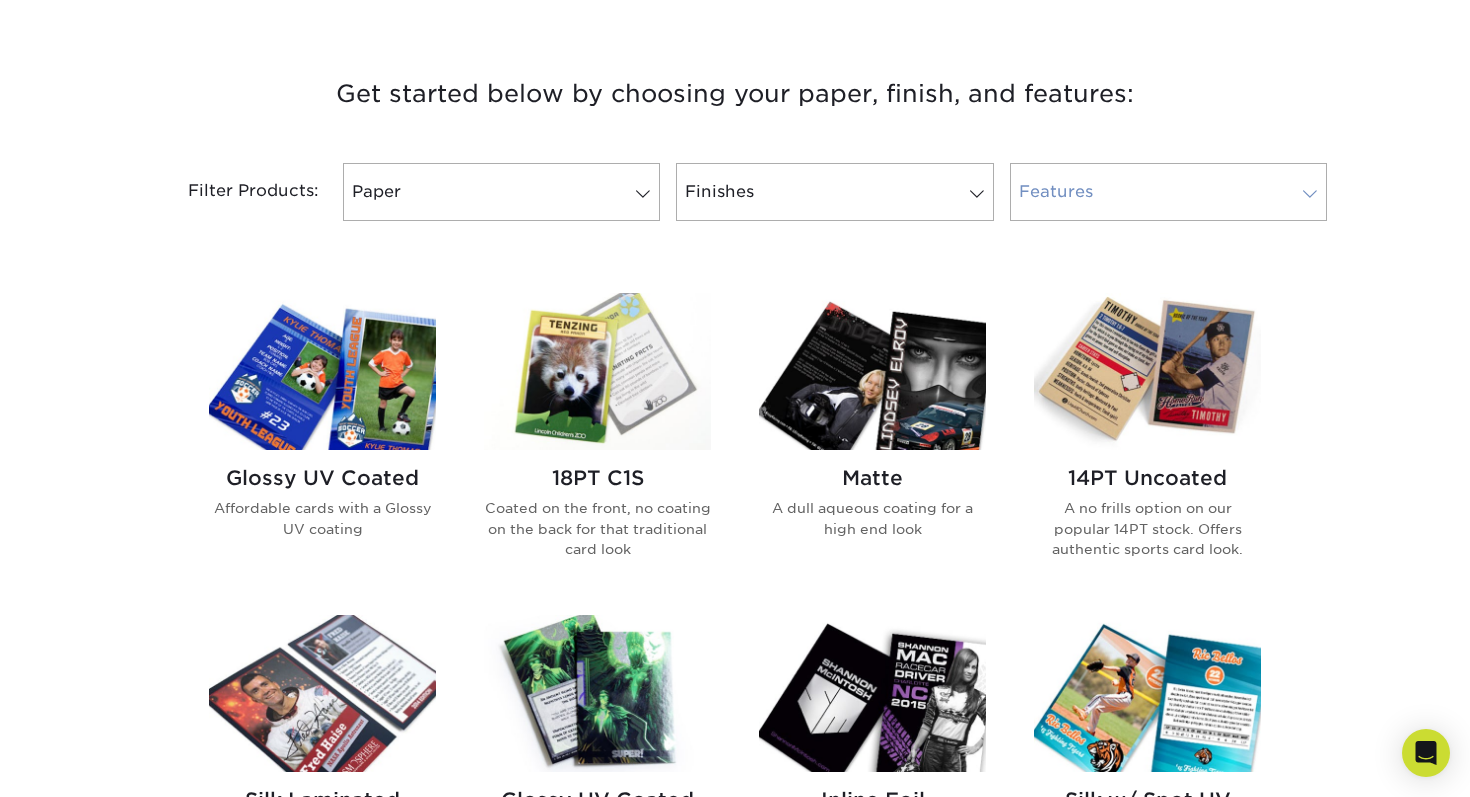 click on "Features" at bounding box center [1168, 192] 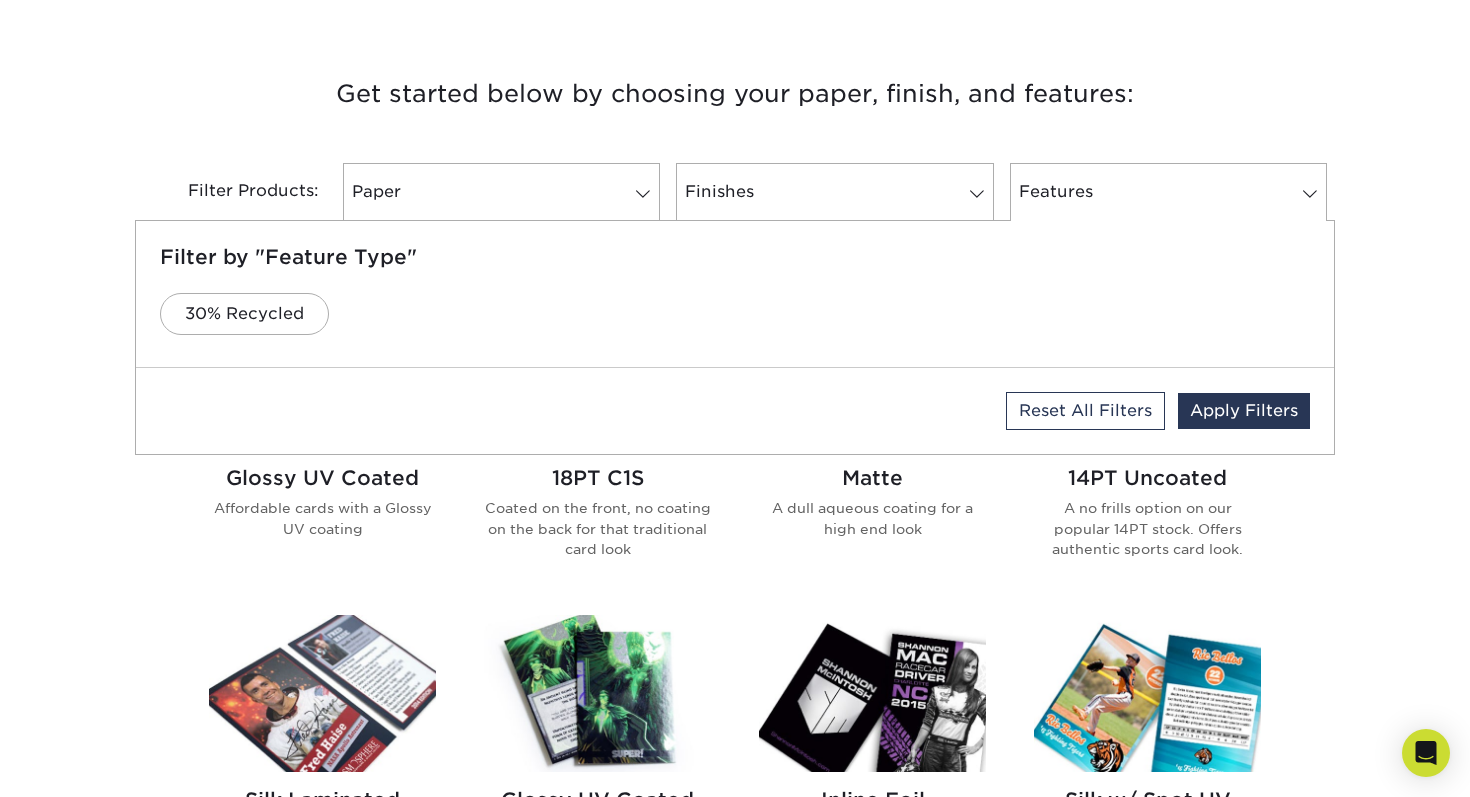 click on "Get started below by choosing your paper, finish, and features:
Filtered Matches
Reset Filters
Filter Products:
Paper
Filter by "Paper Type"
Reset All Filters
Apply Filters" at bounding box center (735, 806) 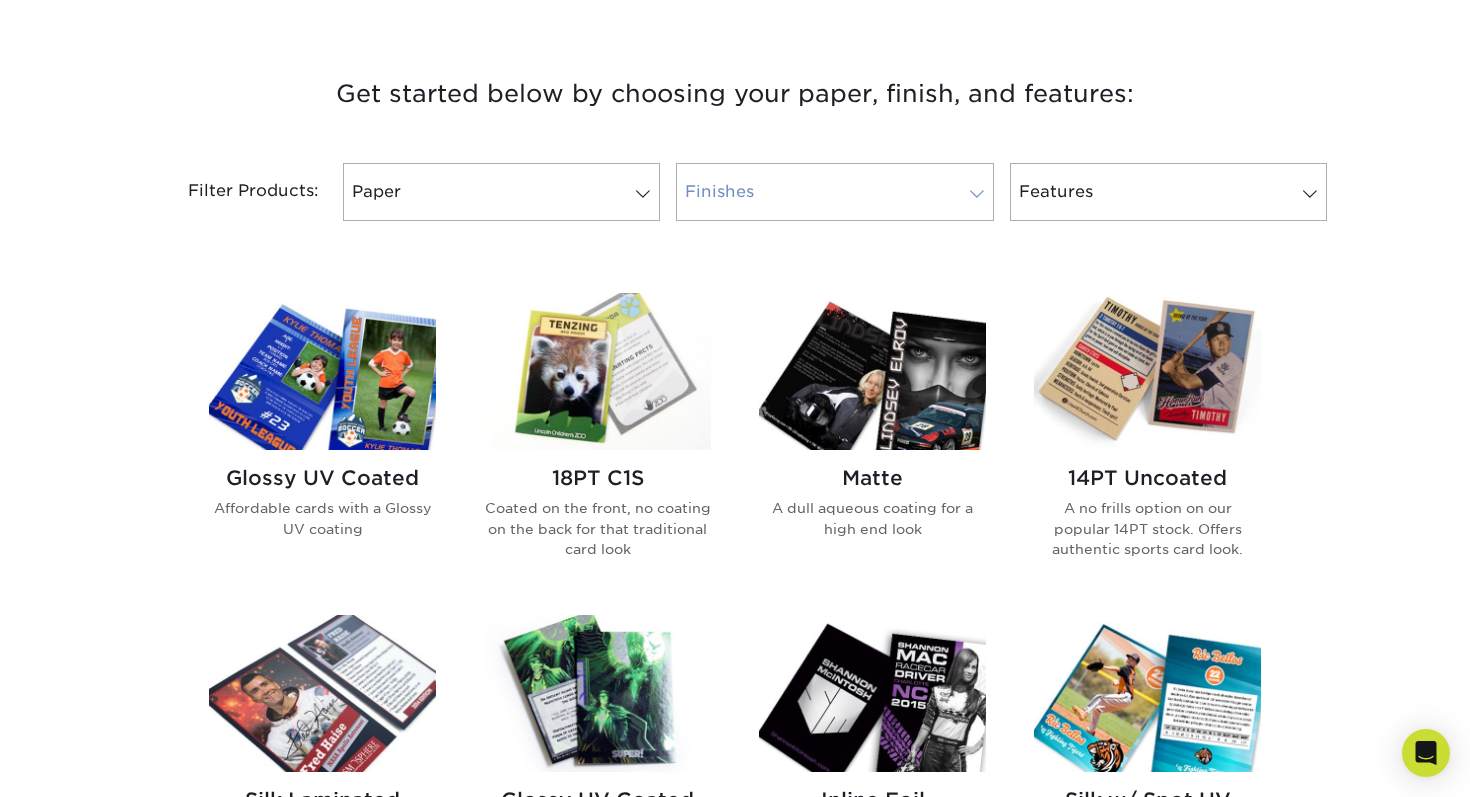 click on "Finishes" at bounding box center [834, 192] 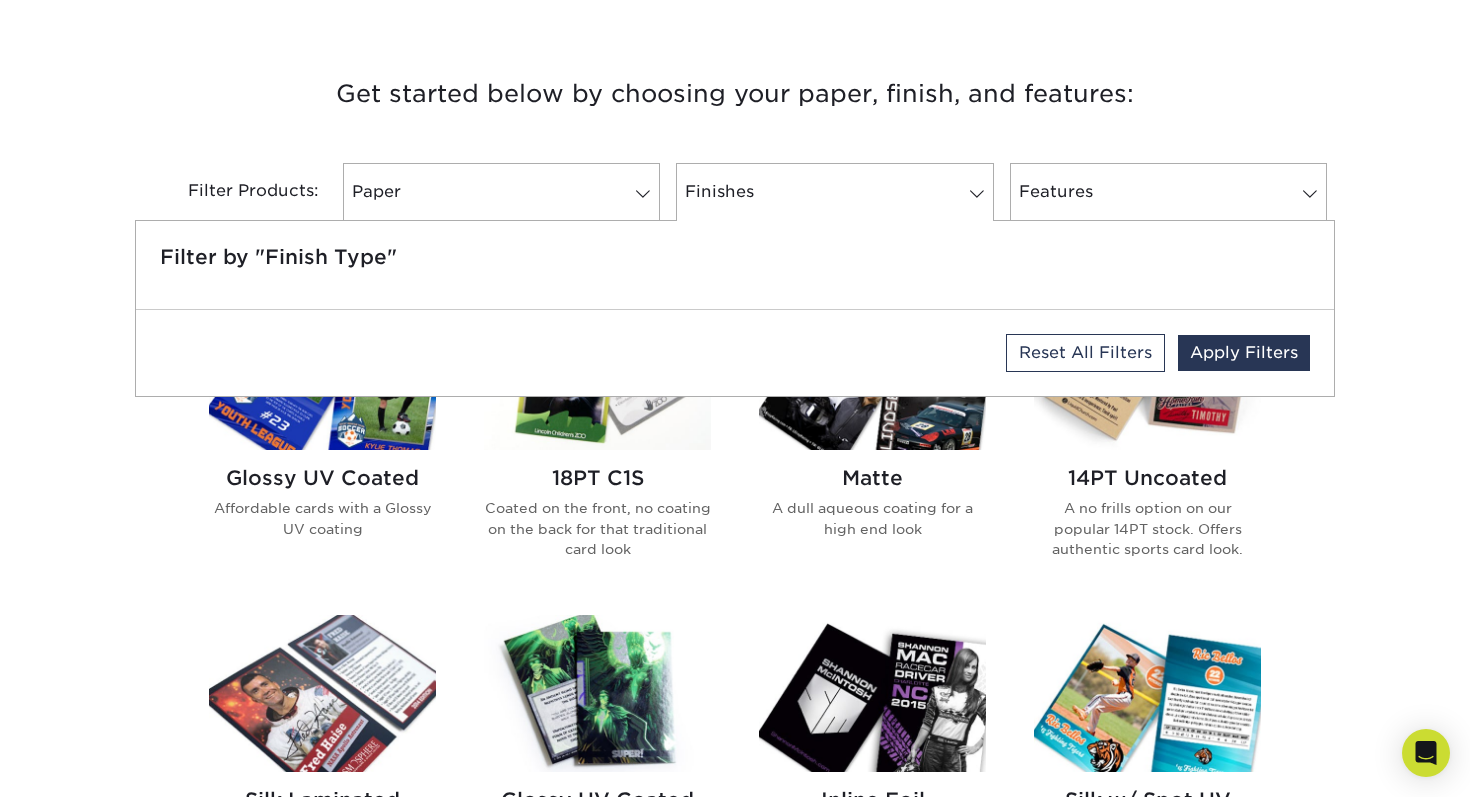 click on "Filter by "Finish Type"" at bounding box center (735, 265) 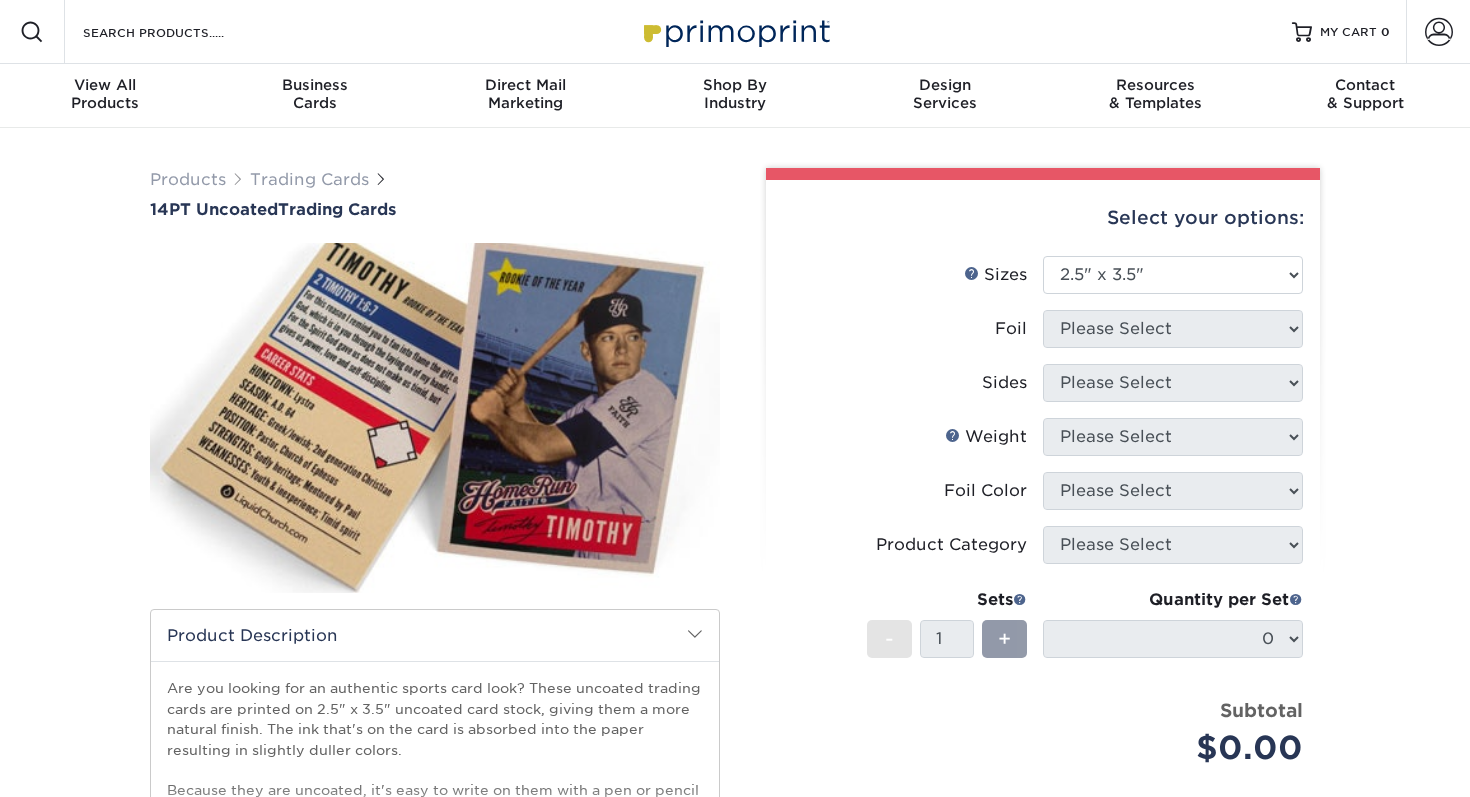 select on "2.50x3.50" 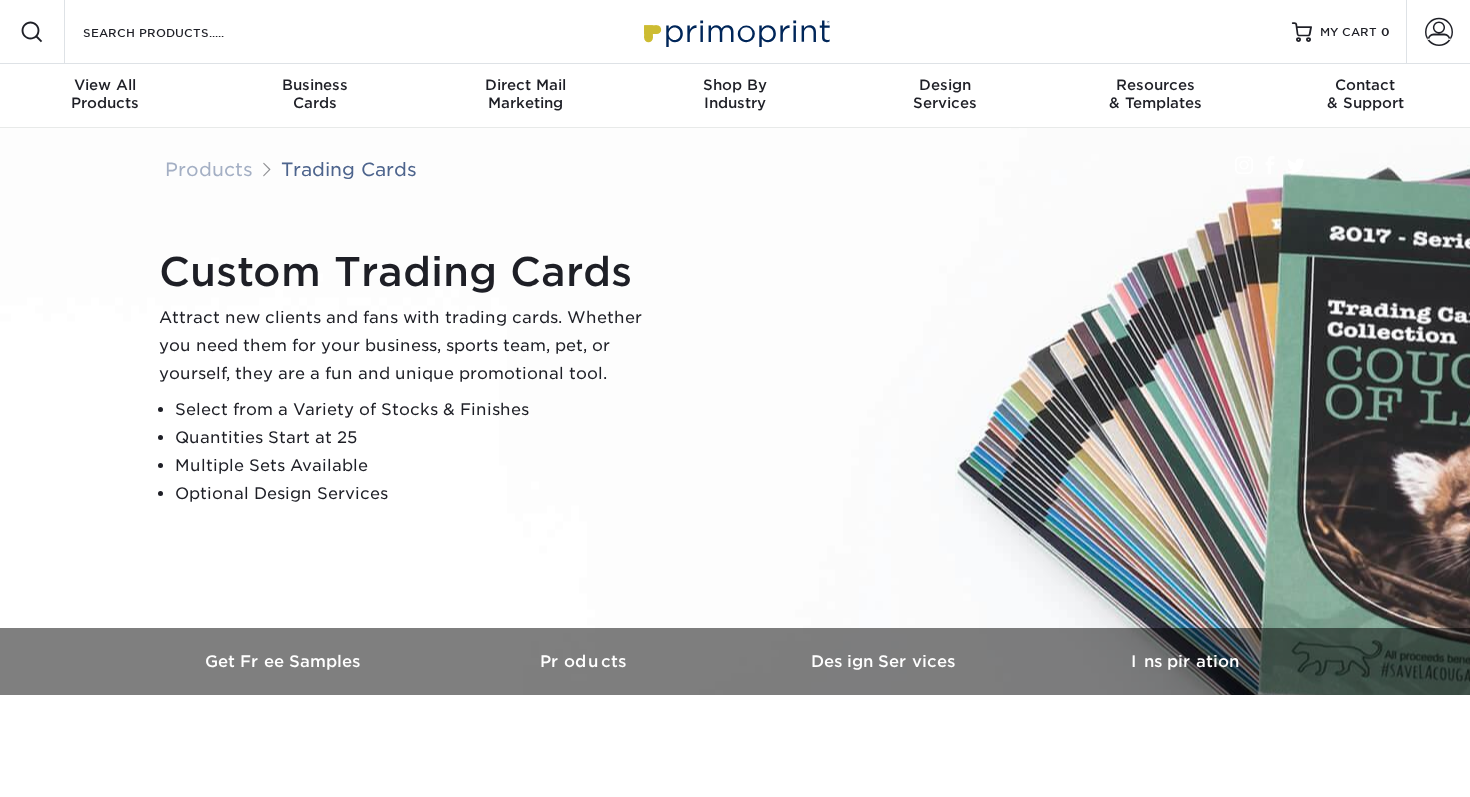 scroll, scrollTop: 0, scrollLeft: 0, axis: both 